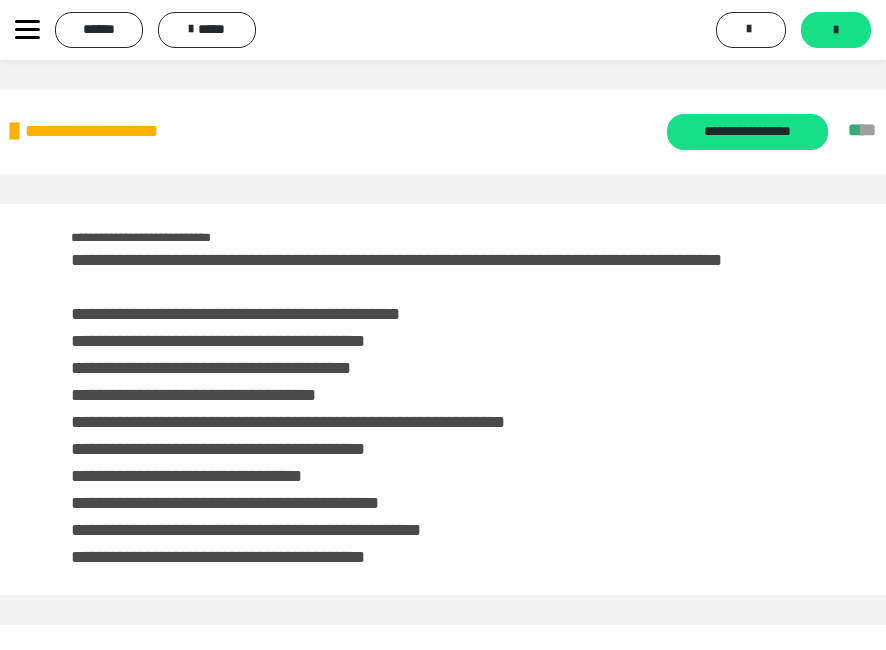 scroll, scrollTop: 2007, scrollLeft: 0, axis: vertical 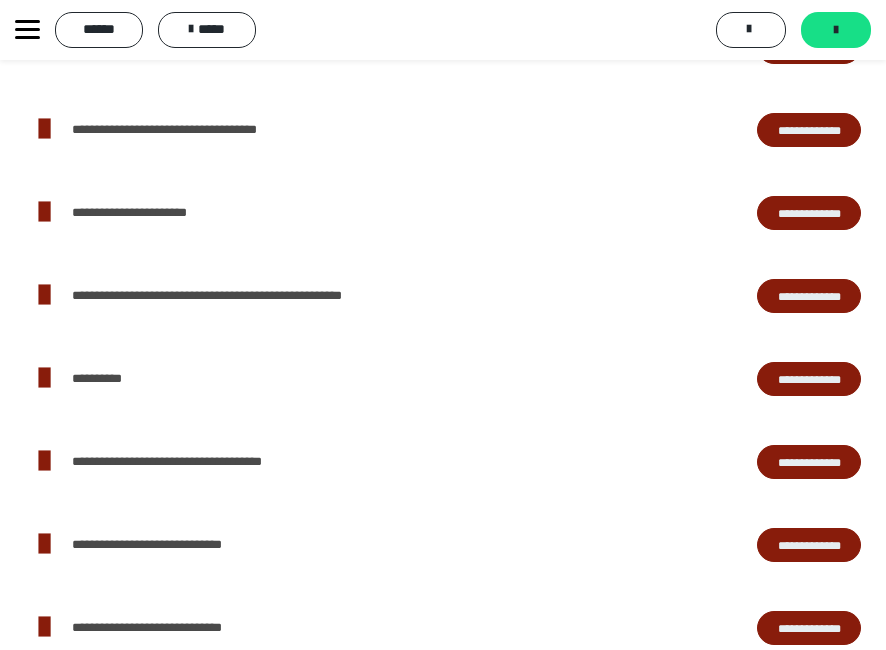 click on "**********" at bounding box center (809, 213) 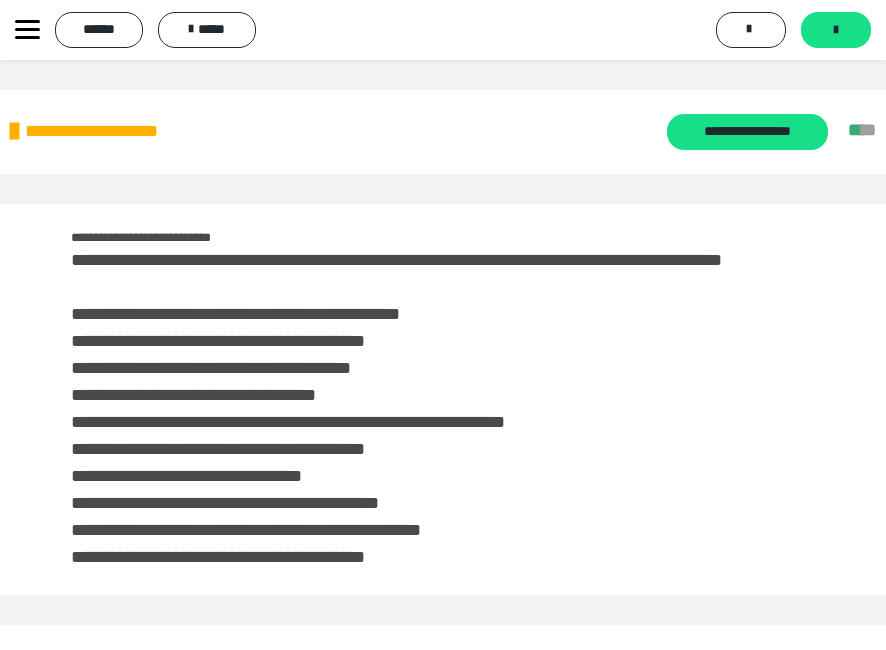 scroll, scrollTop: 0, scrollLeft: 0, axis: both 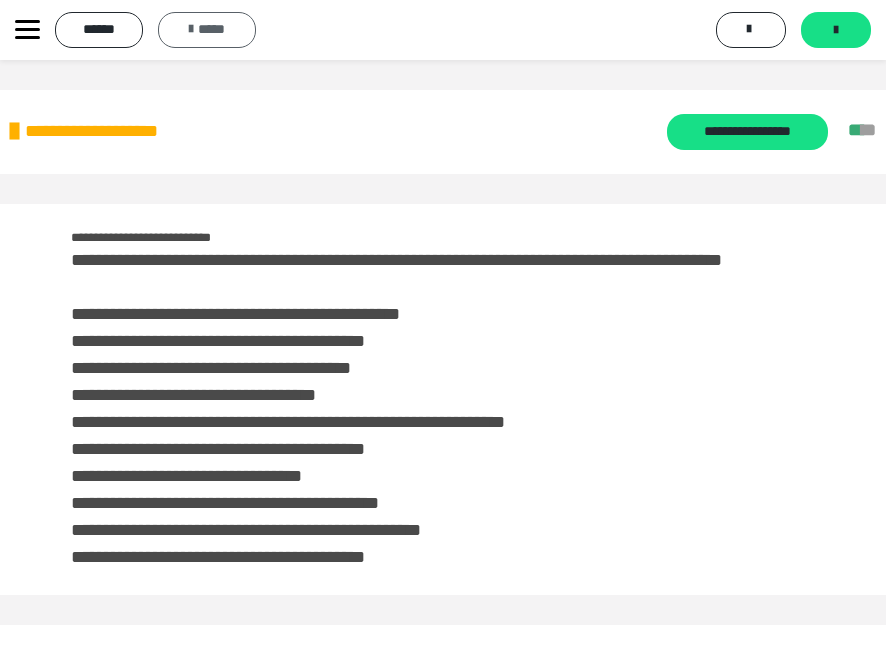 click on "*****" at bounding box center [207, 30] 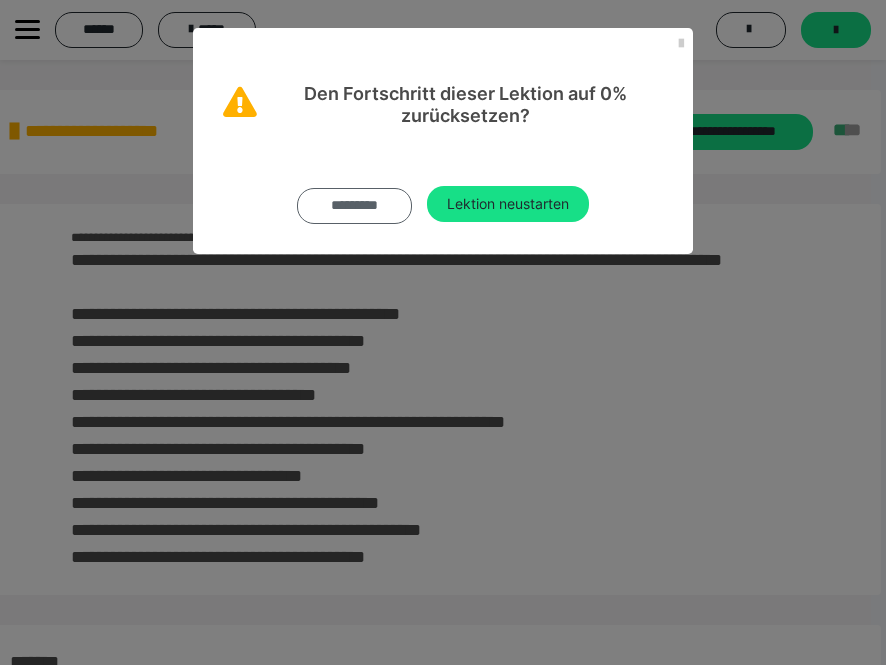 click on "*********" at bounding box center [354, 206] 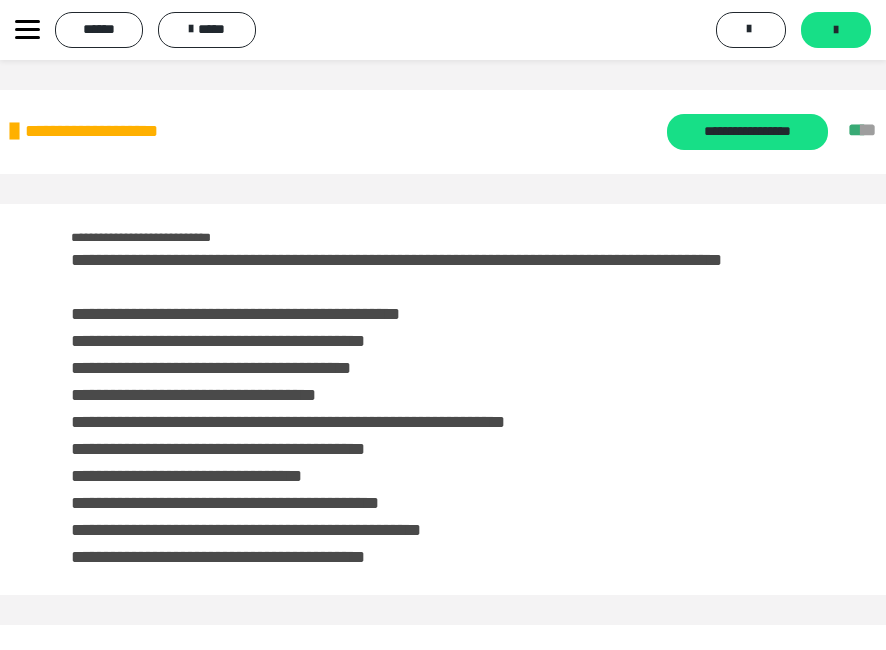 click 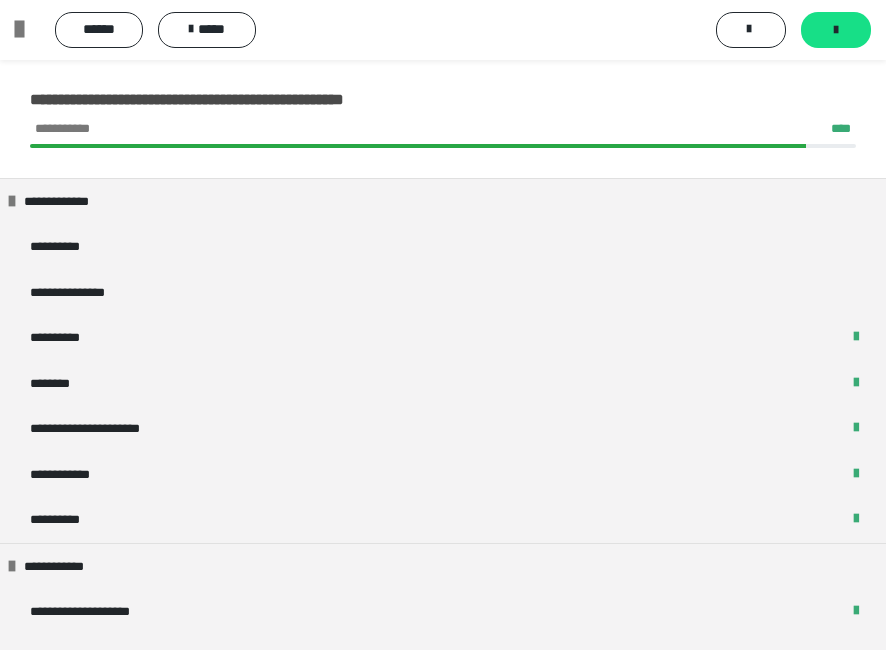 click on "*******" at bounding box center (58, 842) 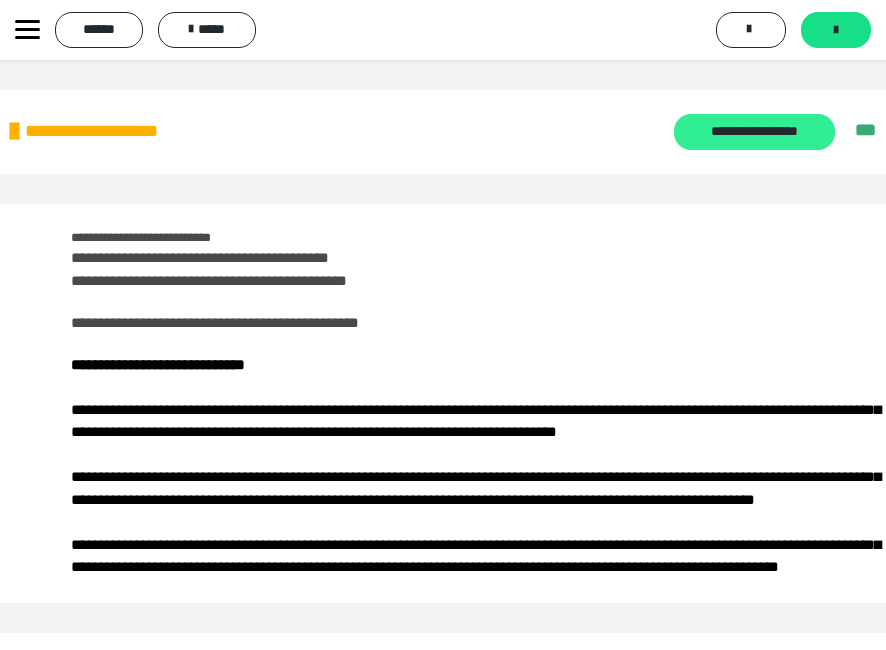 click on "**********" at bounding box center (754, 132) 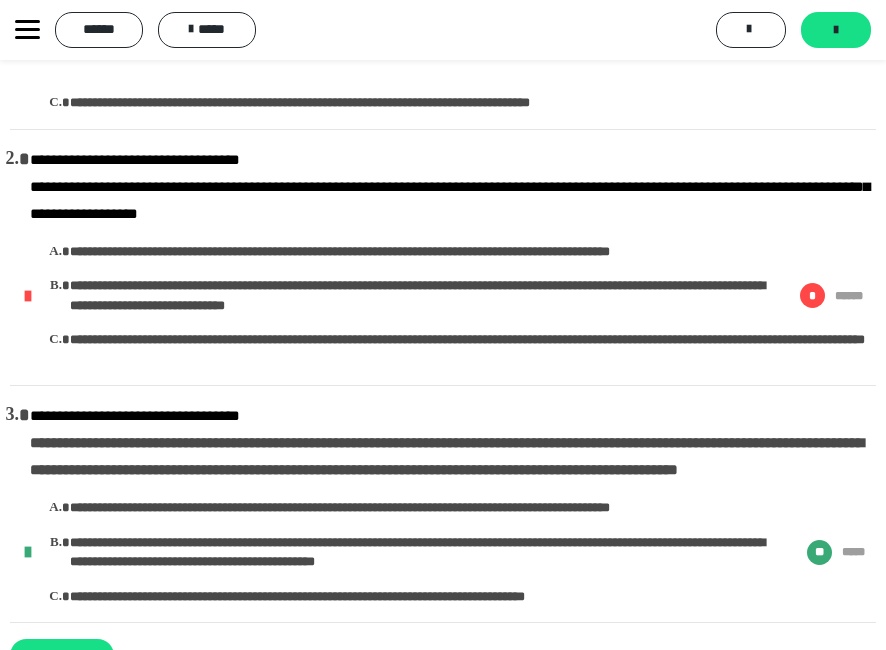 scroll, scrollTop: 300, scrollLeft: 0, axis: vertical 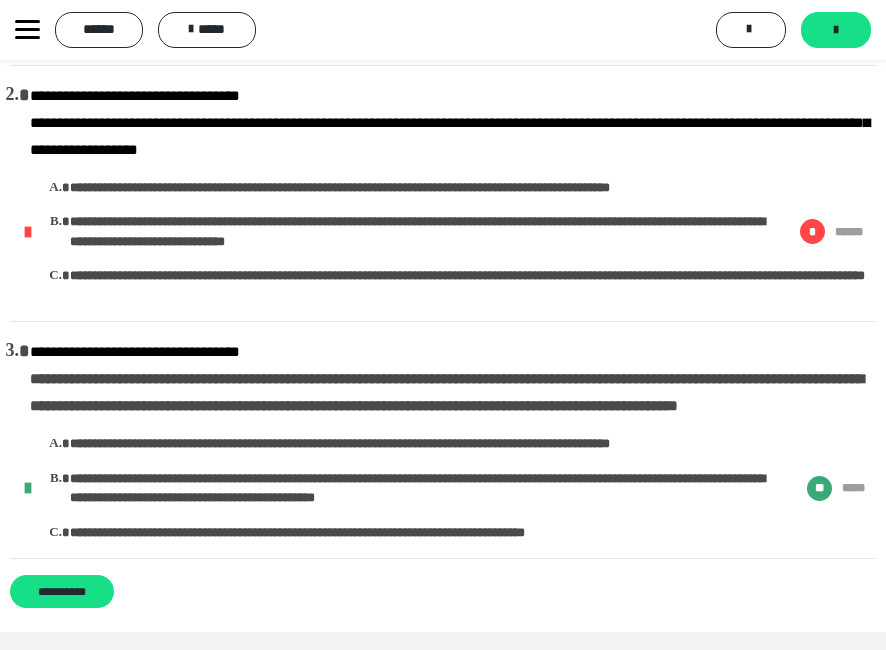 click 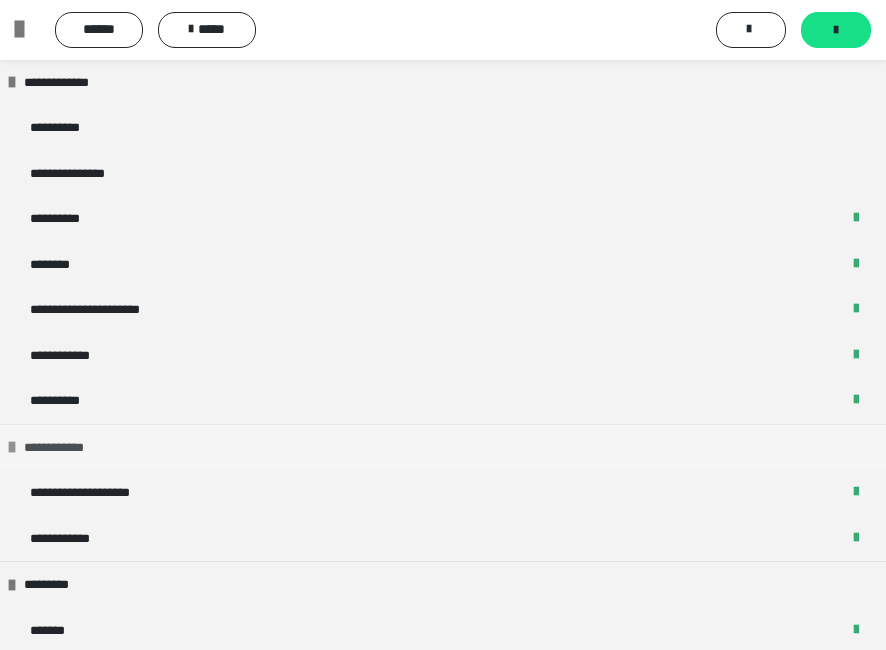 scroll, scrollTop: 200, scrollLeft: 0, axis: vertical 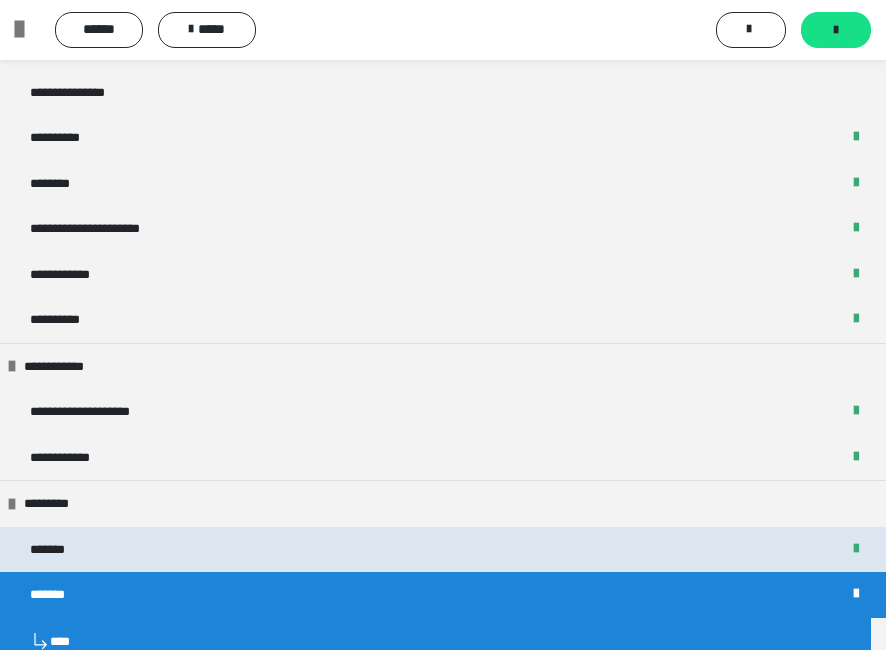 click on "*******" at bounding box center [443, 550] 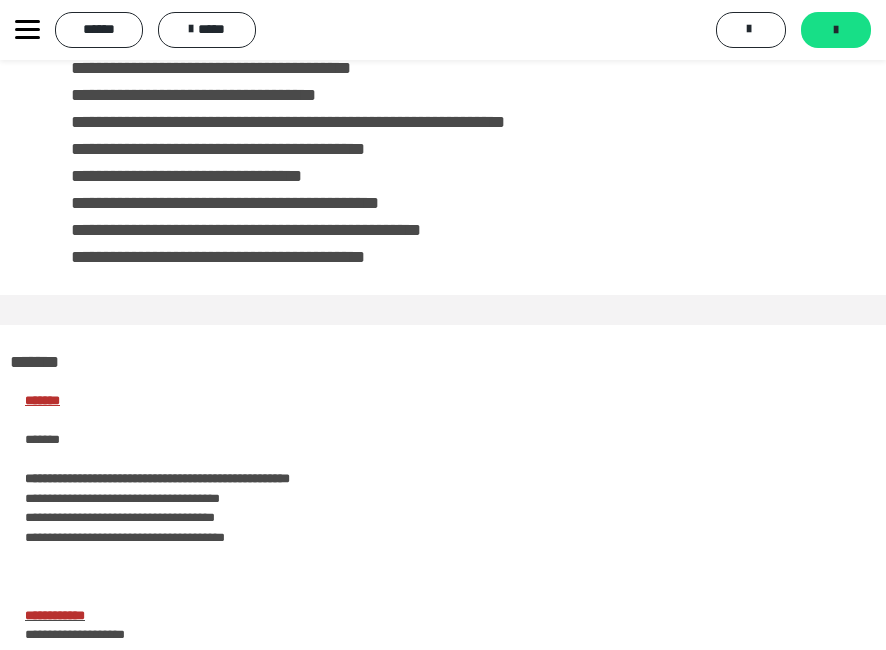 scroll, scrollTop: 0, scrollLeft: 0, axis: both 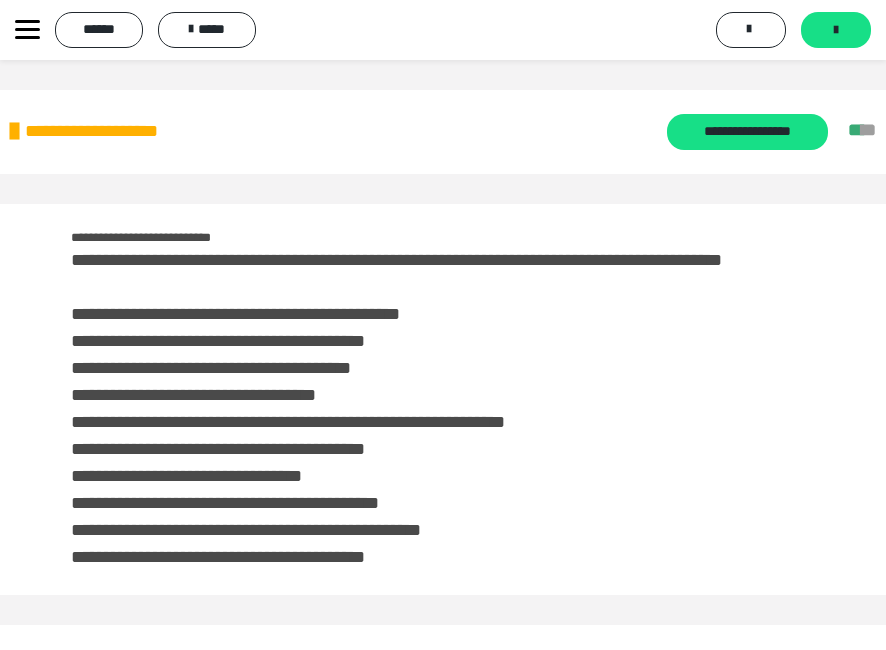 click 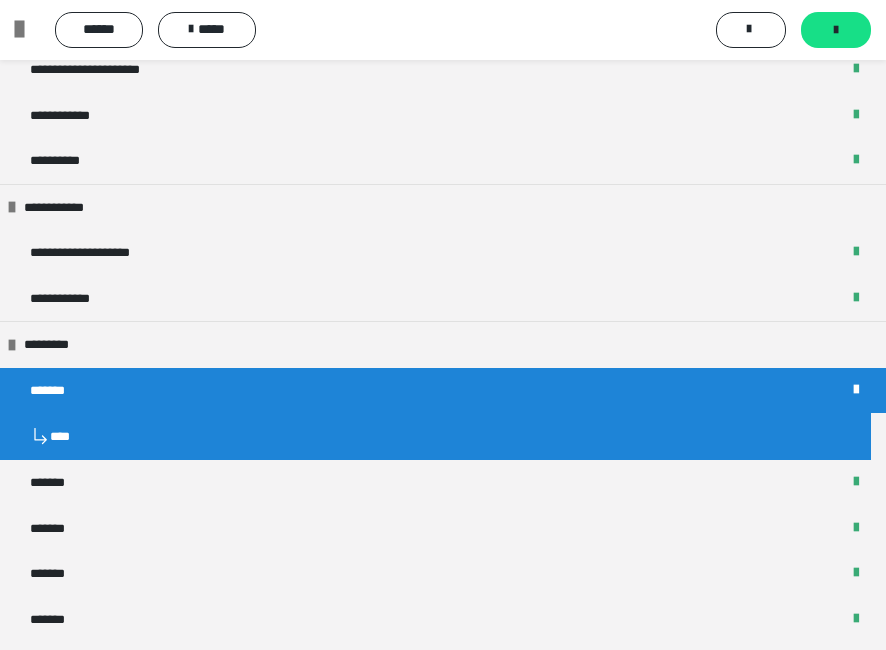 scroll, scrollTop: 400, scrollLeft: 0, axis: vertical 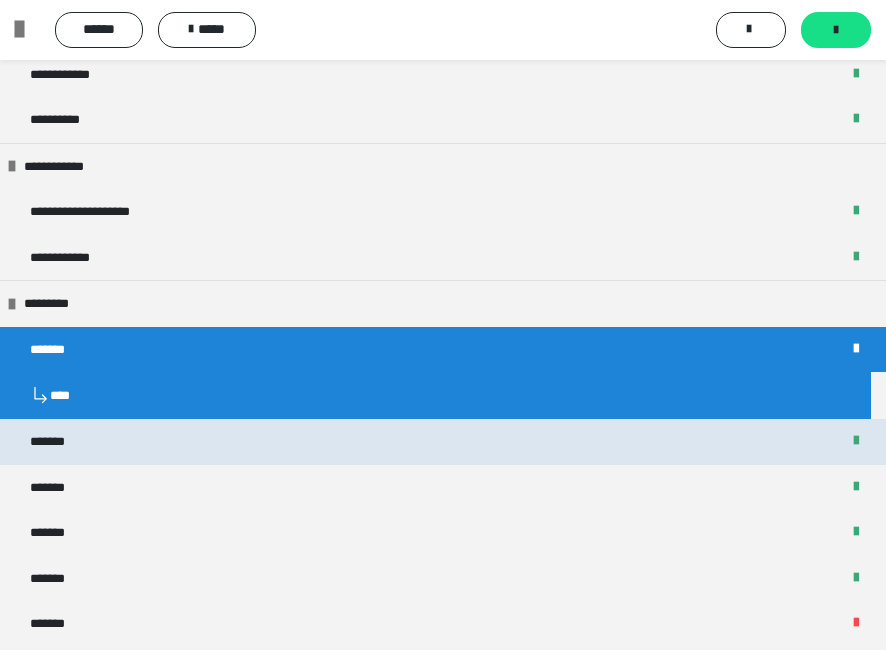 click on "*******" at bounding box center (443, 442) 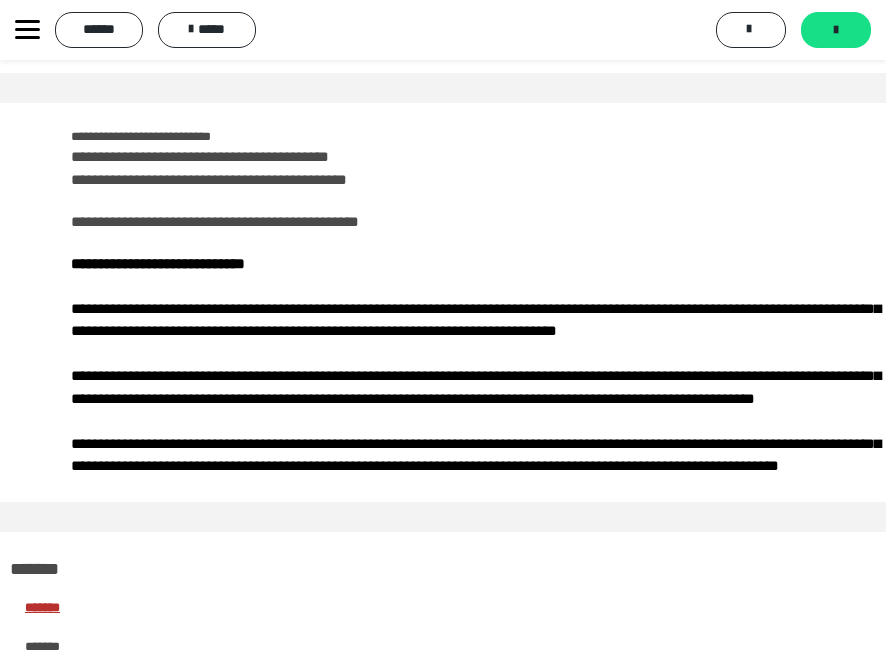 scroll, scrollTop: 100, scrollLeft: 0, axis: vertical 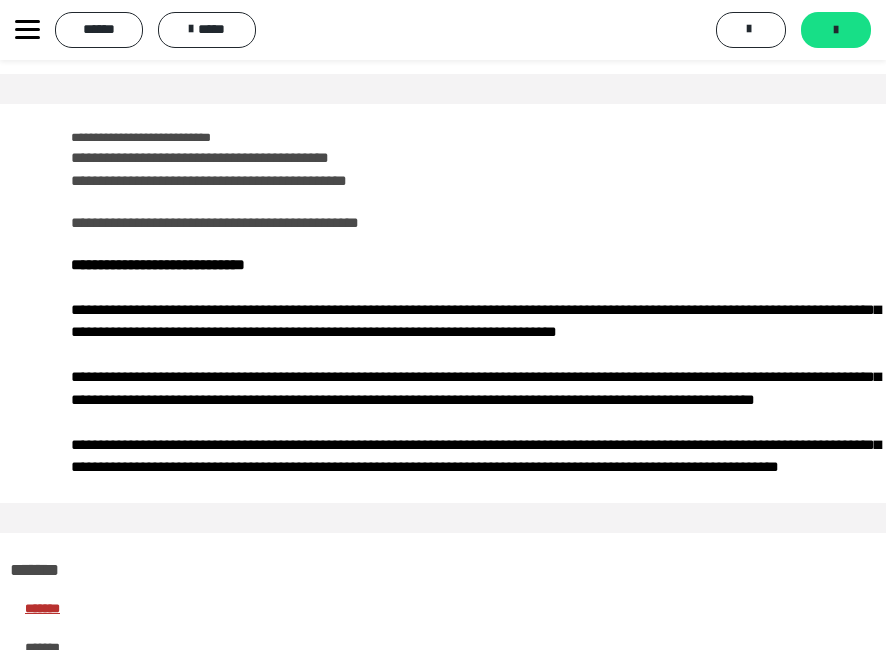 click 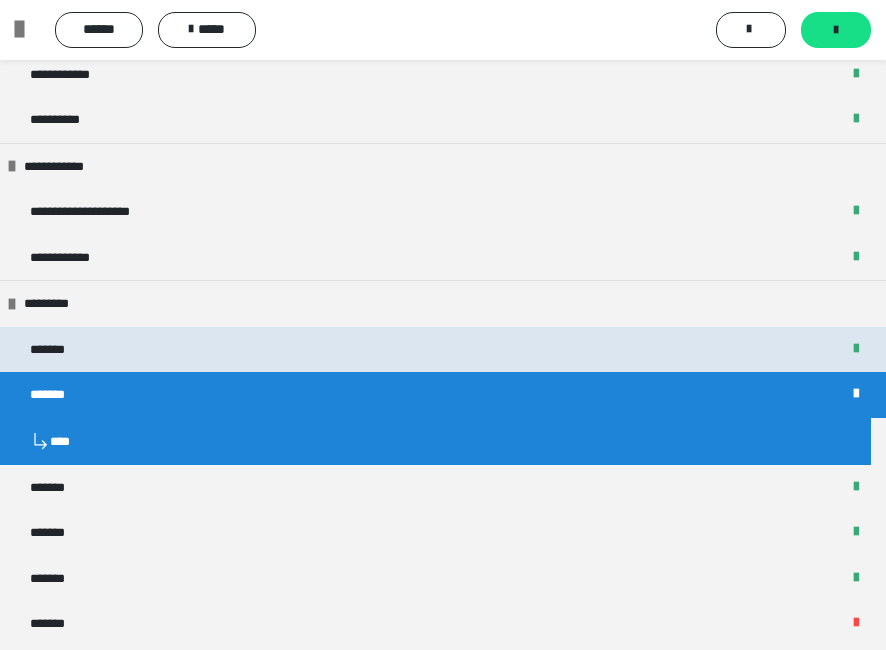 click on "*******" at bounding box center [443, 350] 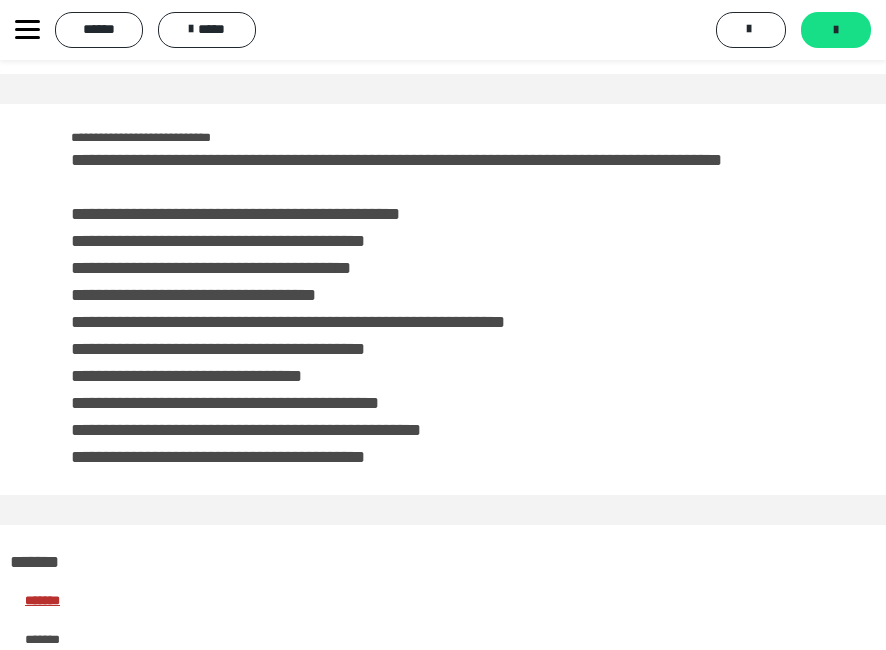 scroll, scrollTop: 0, scrollLeft: 0, axis: both 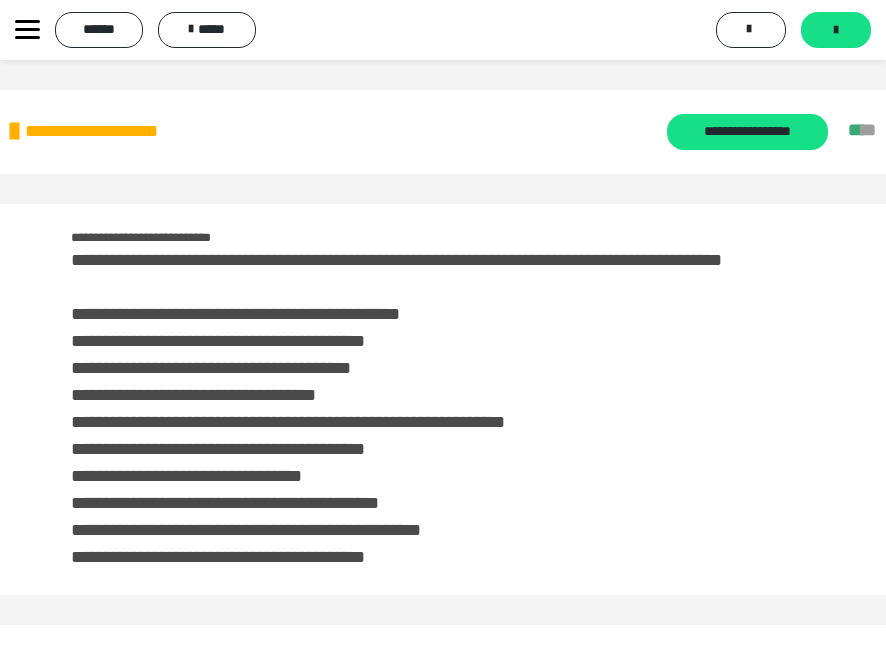 click 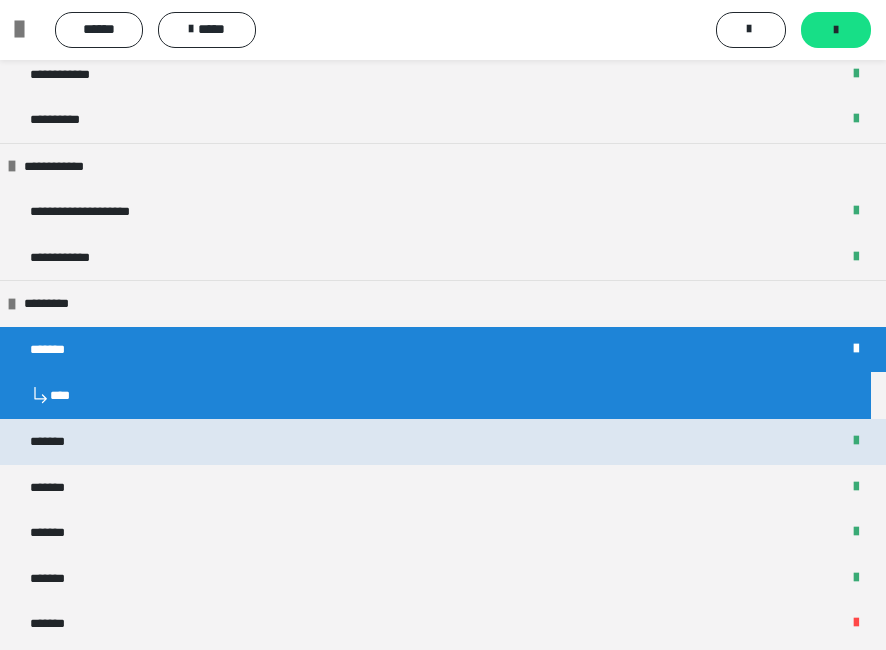 click on "*******" at bounding box center [58, 442] 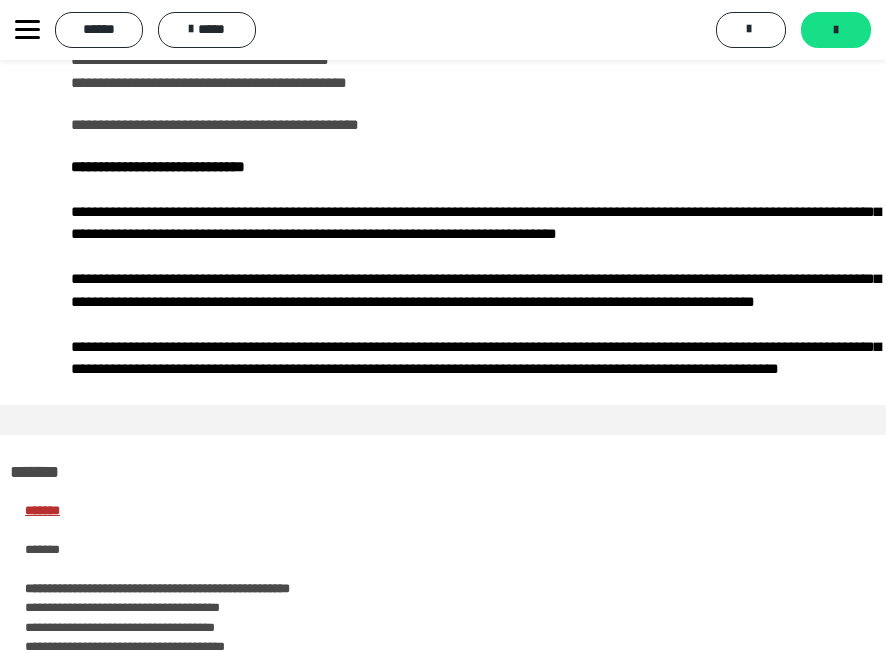 scroll, scrollTop: 200, scrollLeft: 0, axis: vertical 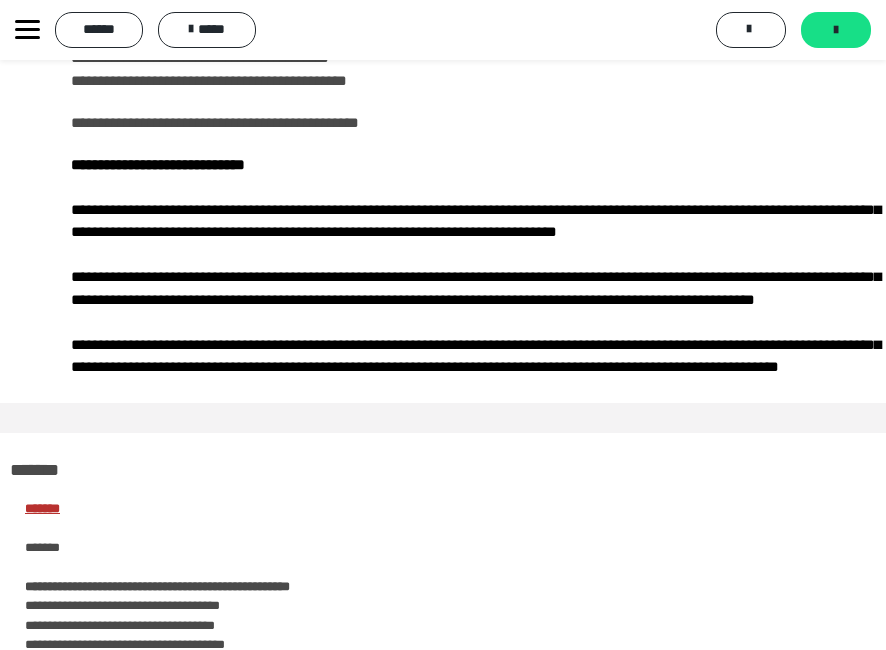 click 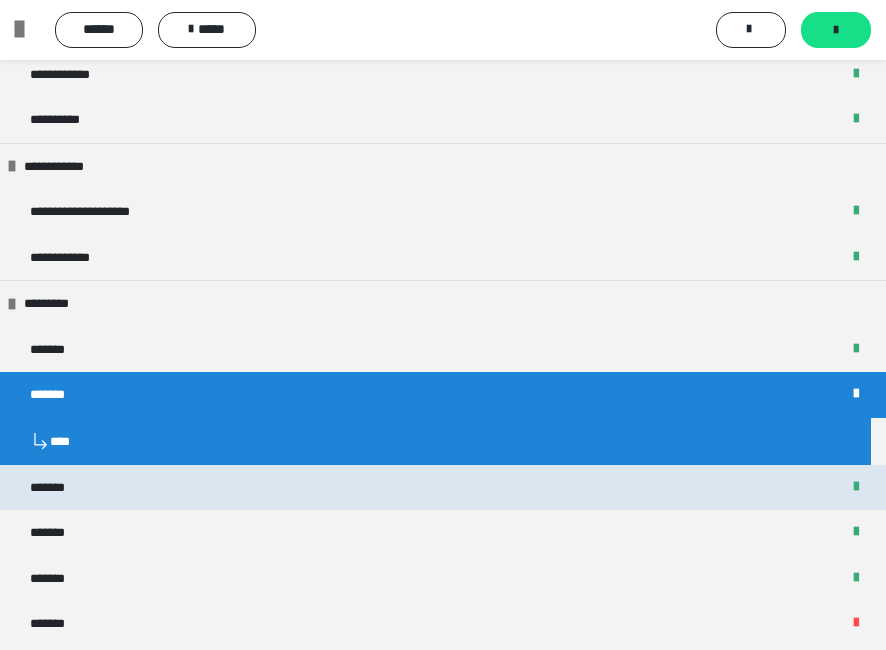 click on "*******" at bounding box center [443, 488] 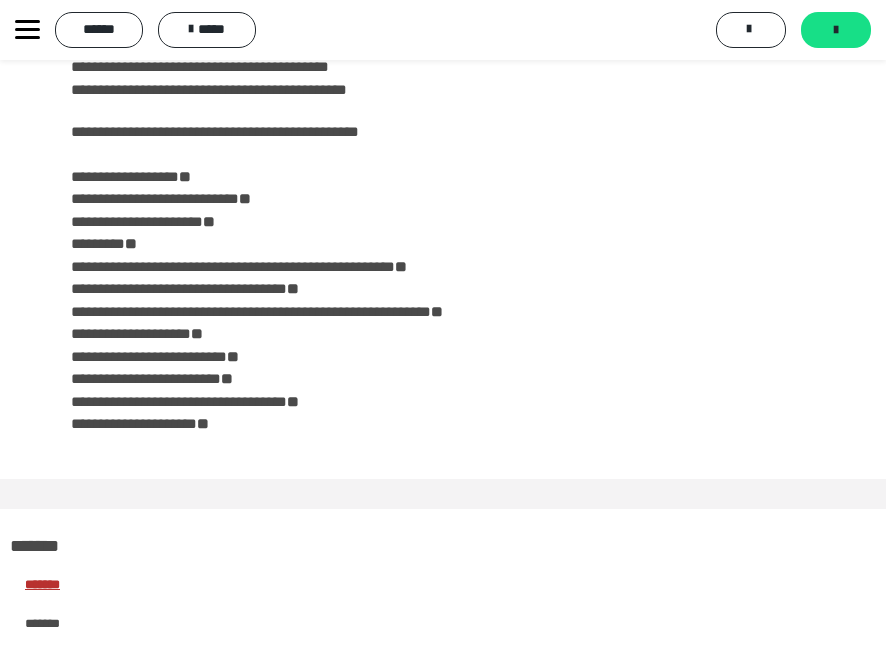 scroll, scrollTop: 200, scrollLeft: 0, axis: vertical 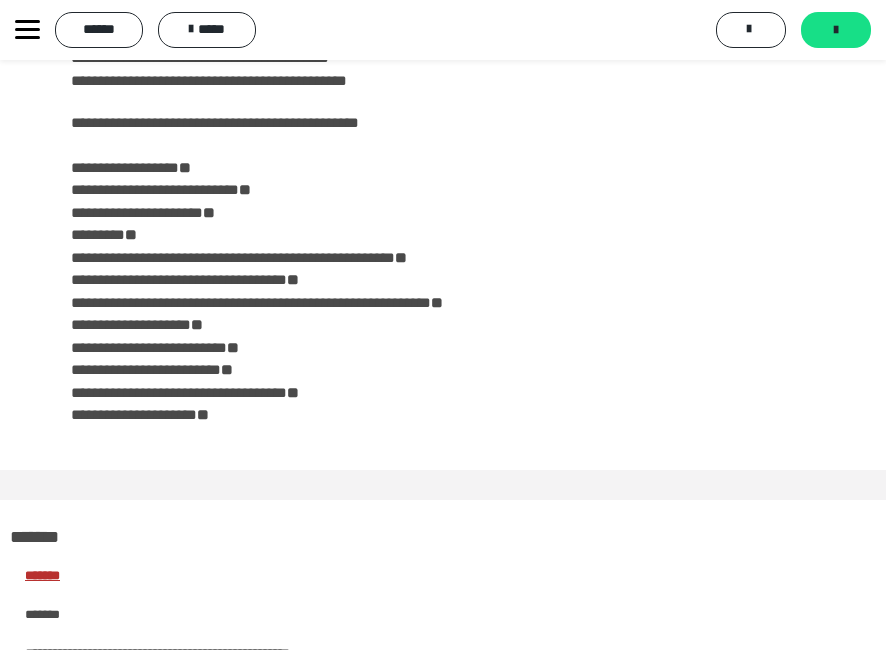 click 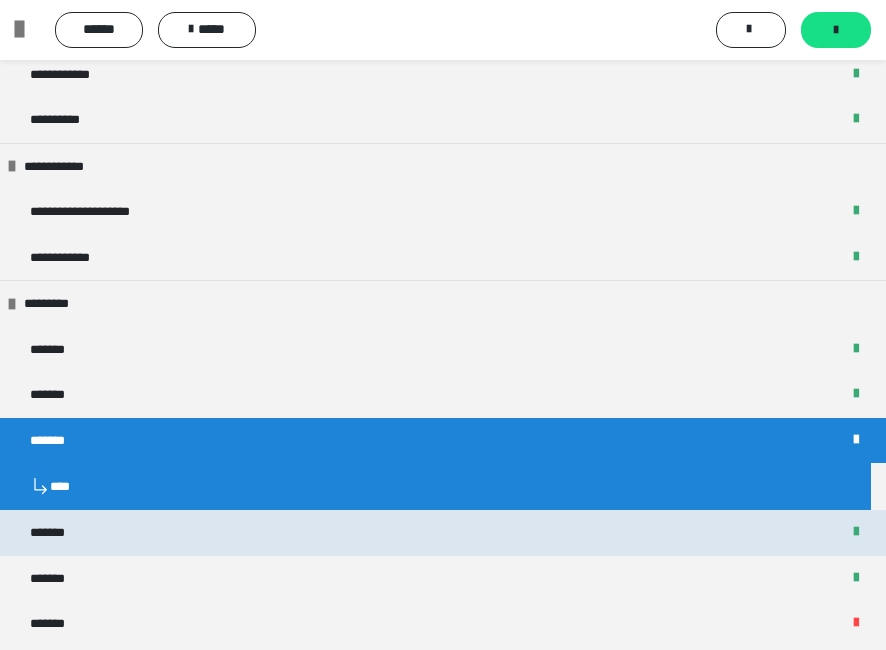 click on "*******" at bounding box center (443, 533) 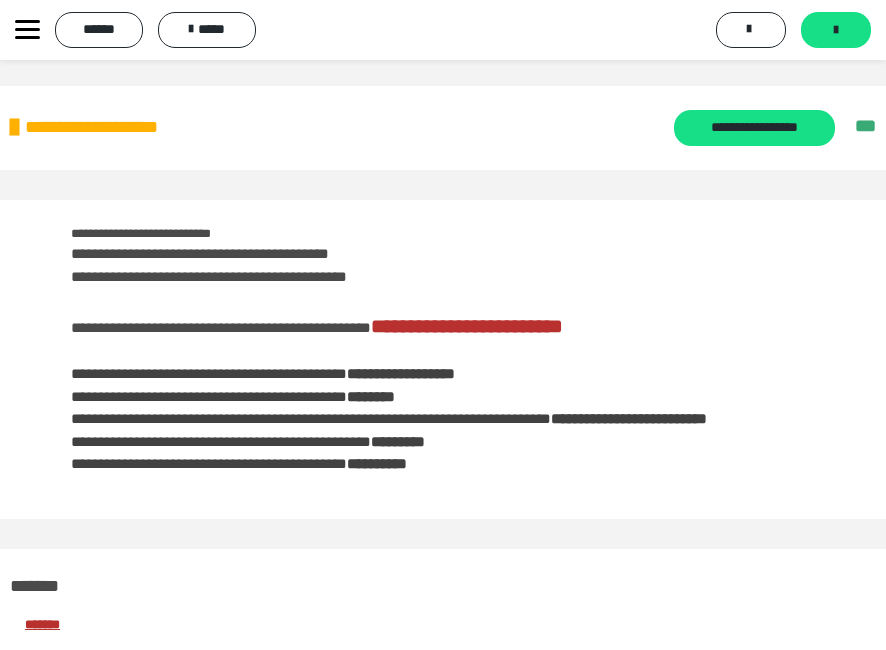 scroll, scrollTop: 100, scrollLeft: 0, axis: vertical 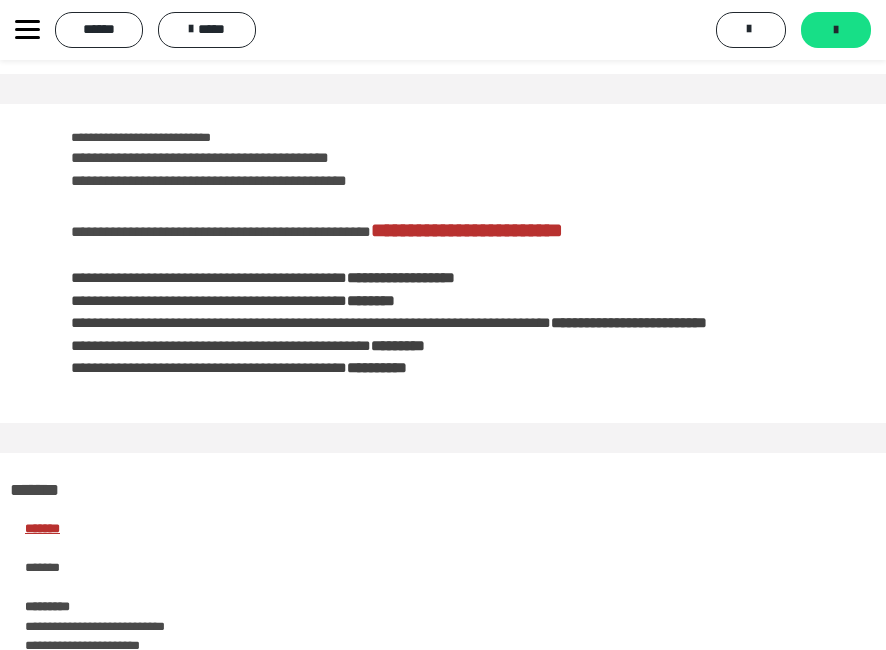click 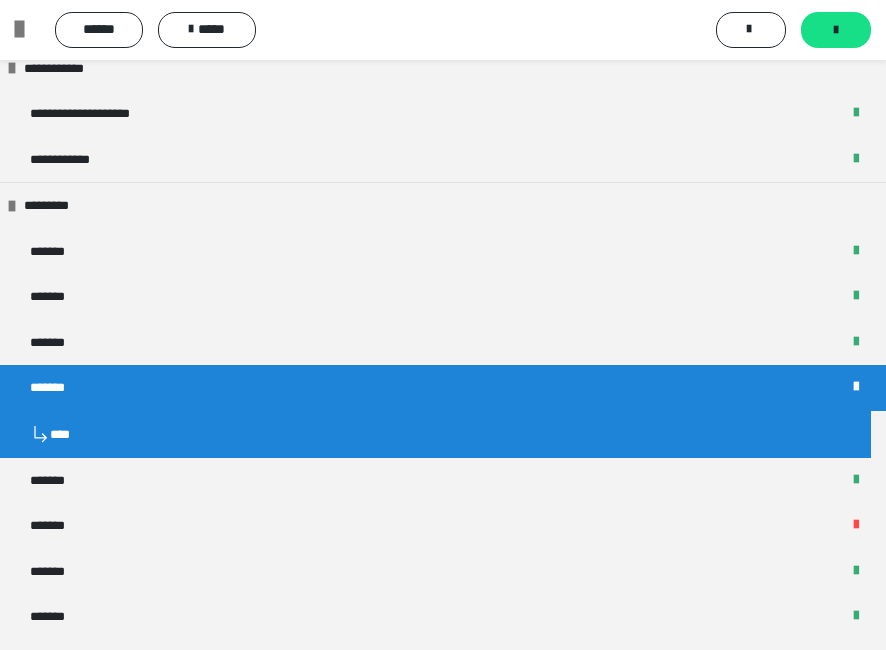 scroll, scrollTop: 500, scrollLeft: 0, axis: vertical 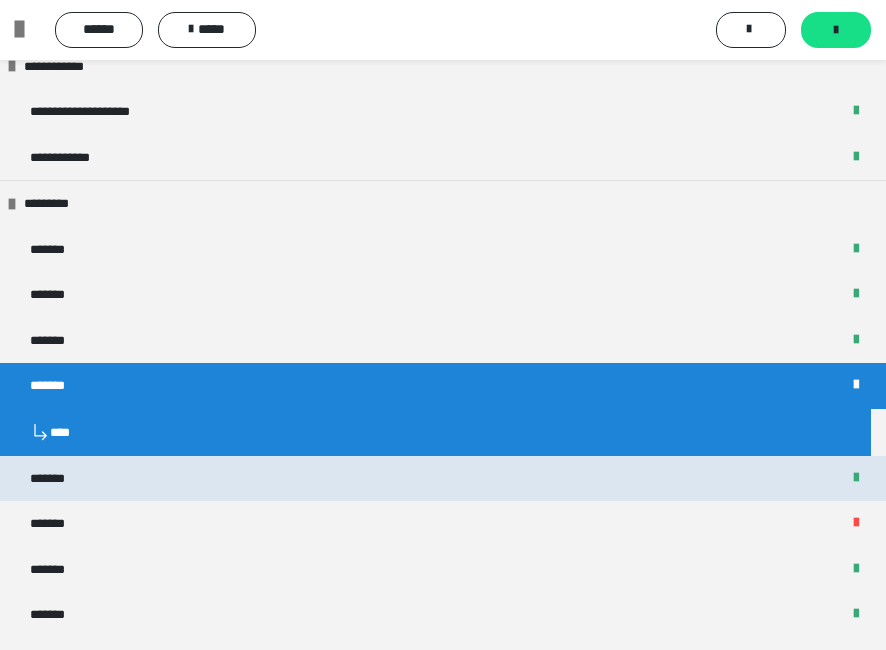 click on "*******" at bounding box center [443, 479] 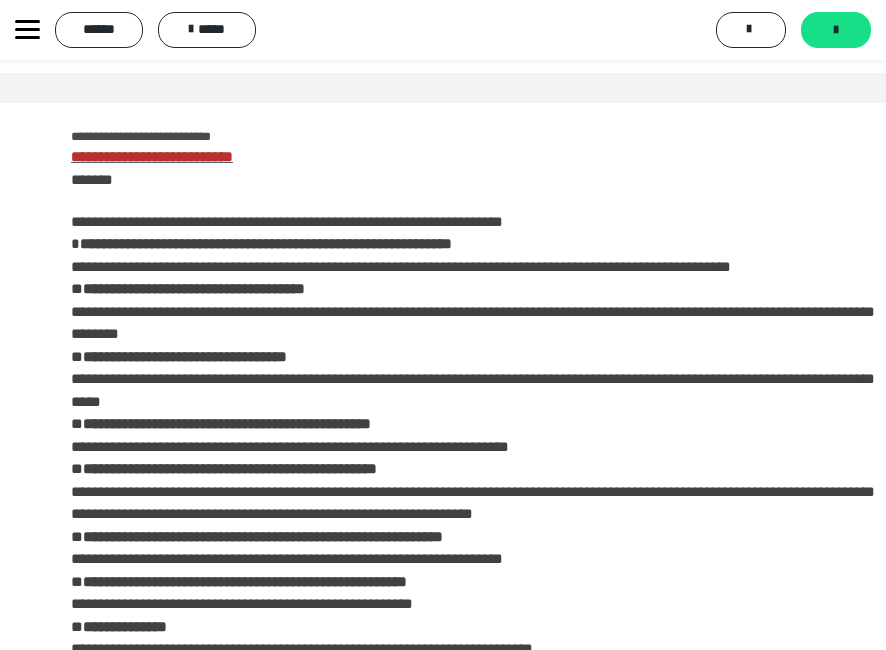 scroll, scrollTop: 100, scrollLeft: 0, axis: vertical 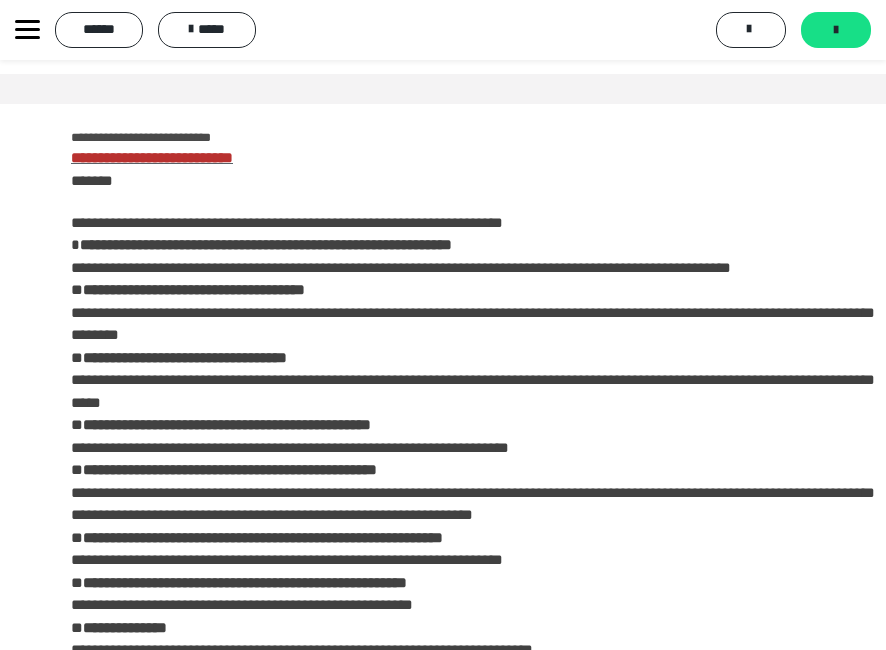 click on "**********" at bounding box center [152, 157] 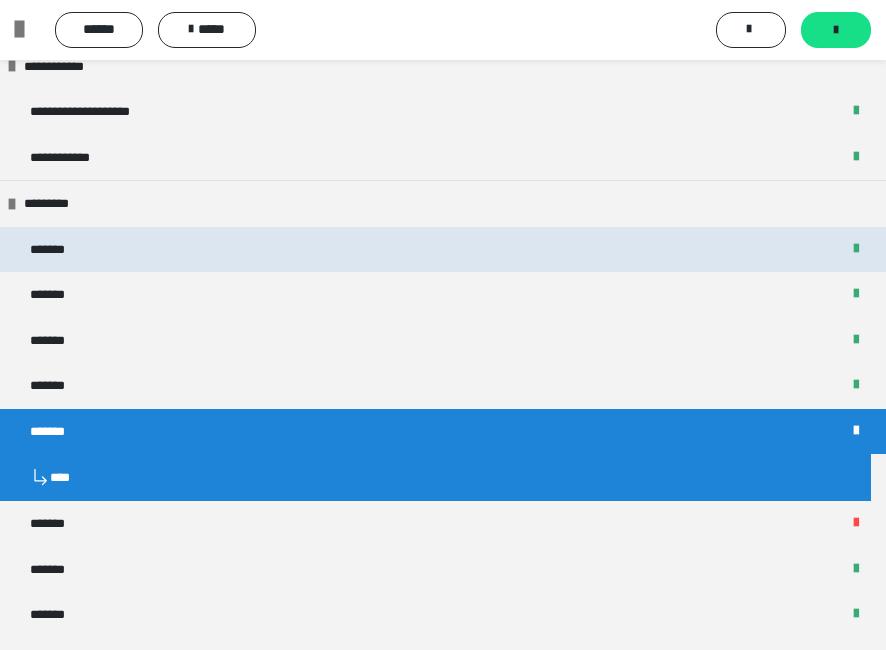 click on "*******" at bounding box center (443, 250) 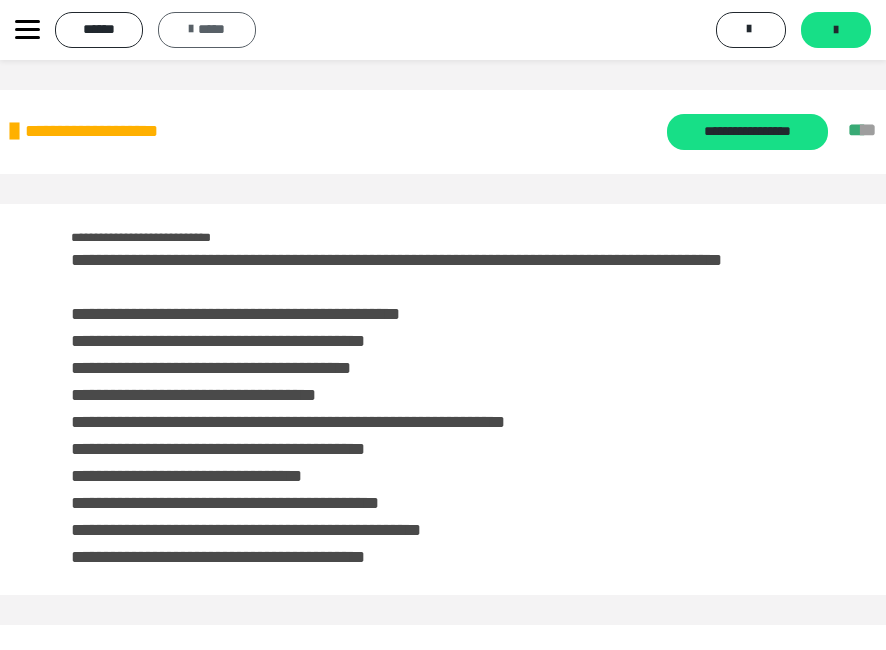 click on "*****" at bounding box center [207, 30] 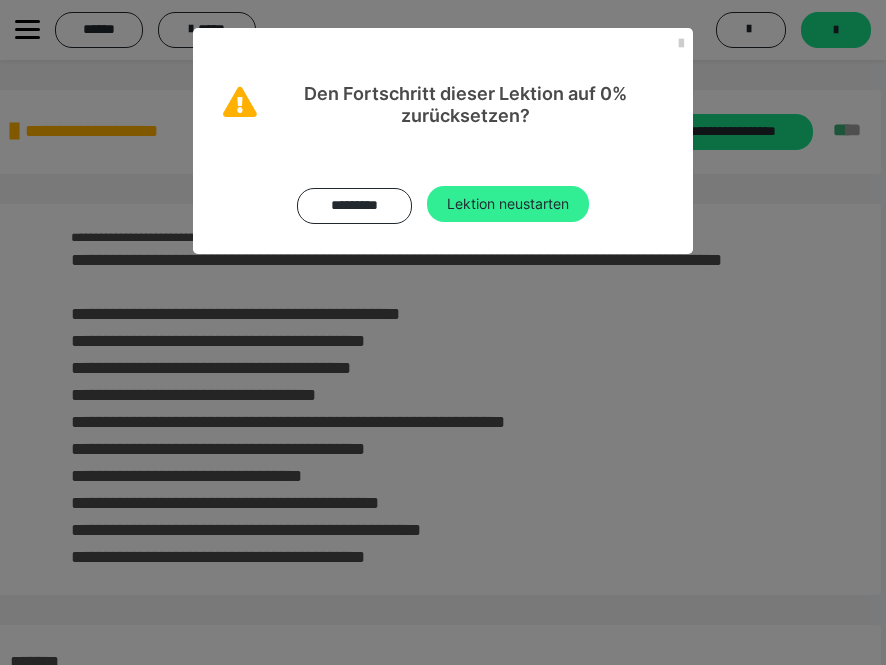 click on "Lektion neustarten" at bounding box center [508, 204] 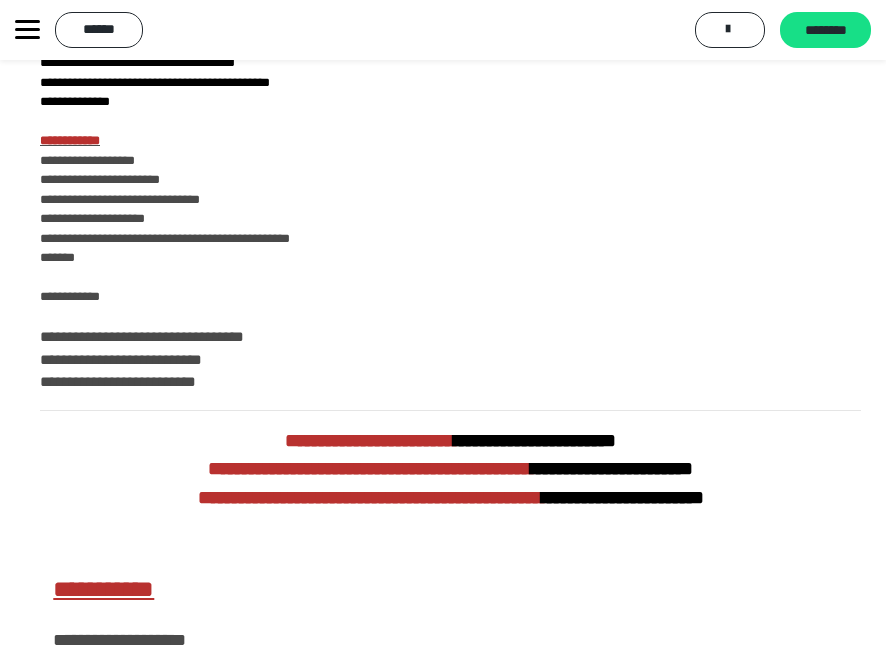 scroll, scrollTop: 300, scrollLeft: 0, axis: vertical 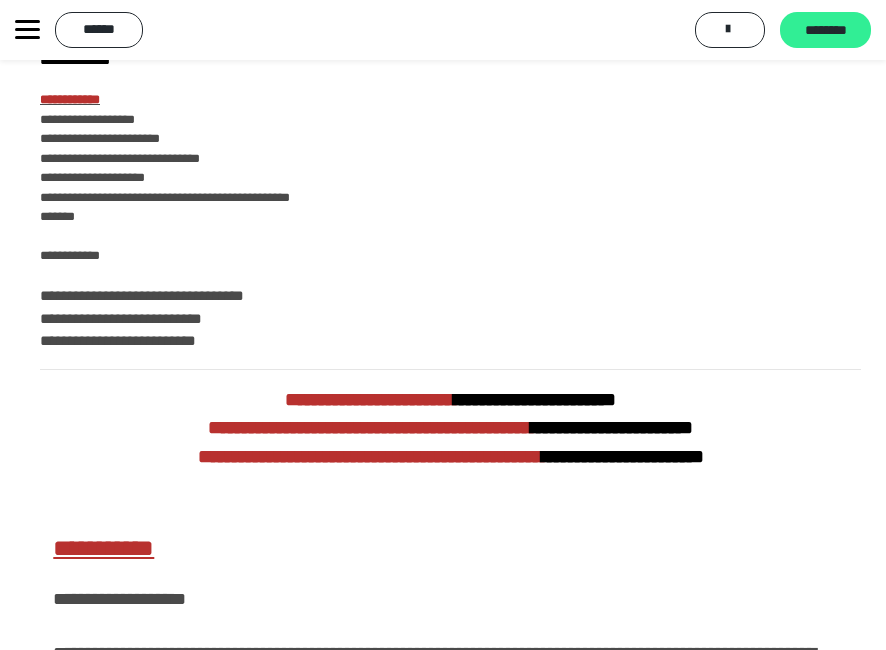 click on "********" at bounding box center [825, 31] 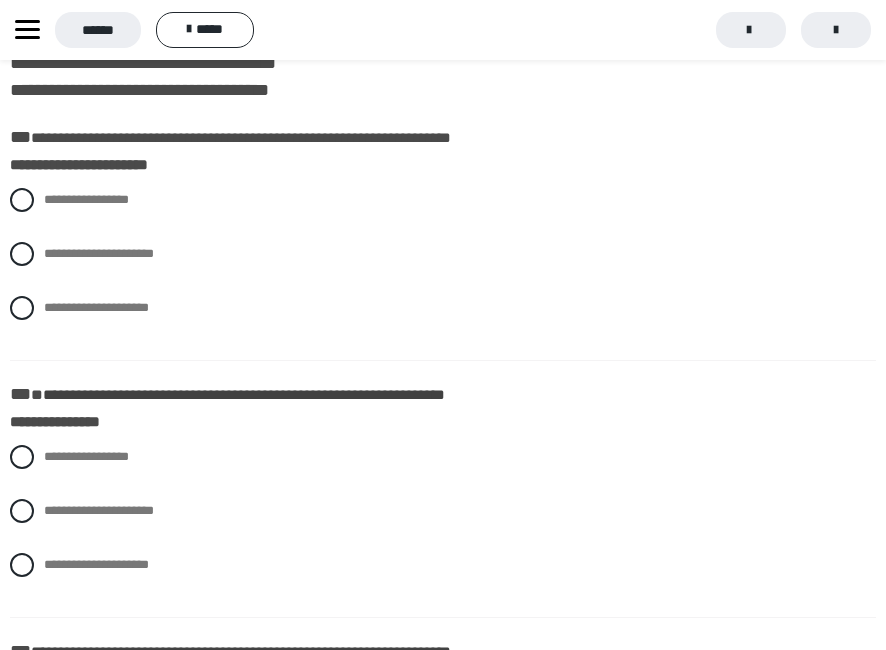 scroll, scrollTop: 200, scrollLeft: 0, axis: vertical 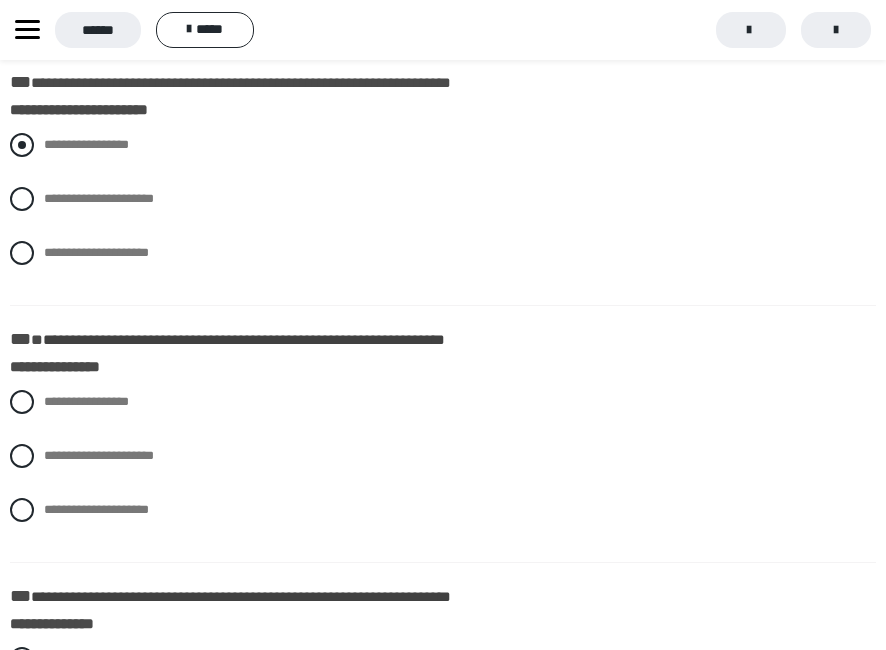 click at bounding box center (22, 145) 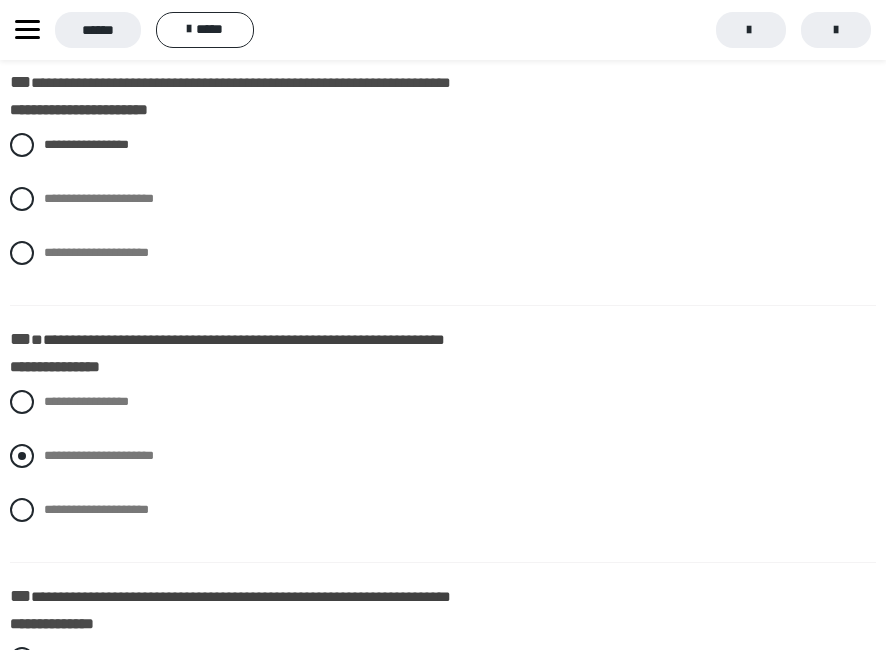 click at bounding box center [22, 456] 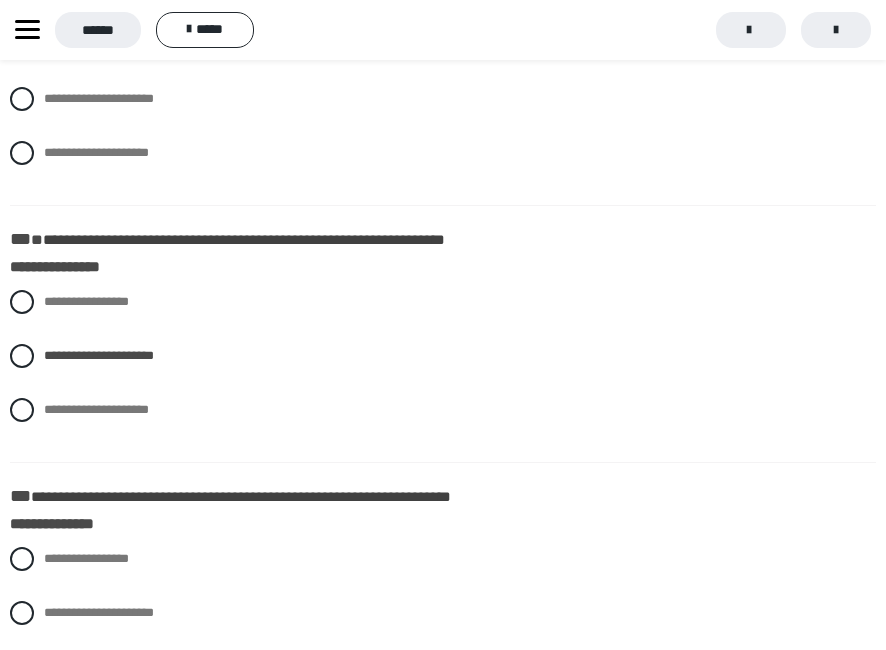 scroll, scrollTop: 400, scrollLeft: 0, axis: vertical 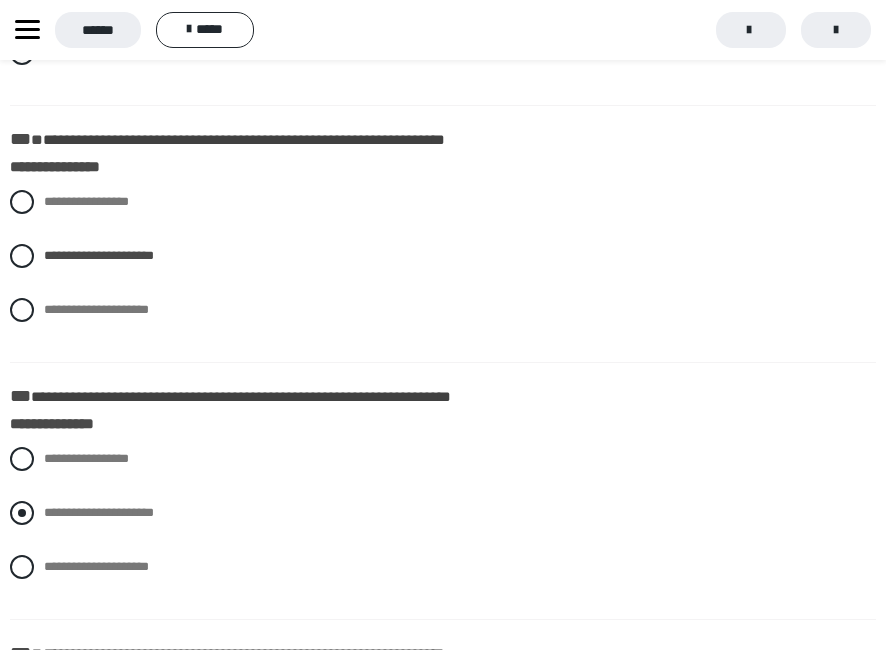click at bounding box center (22, 513) 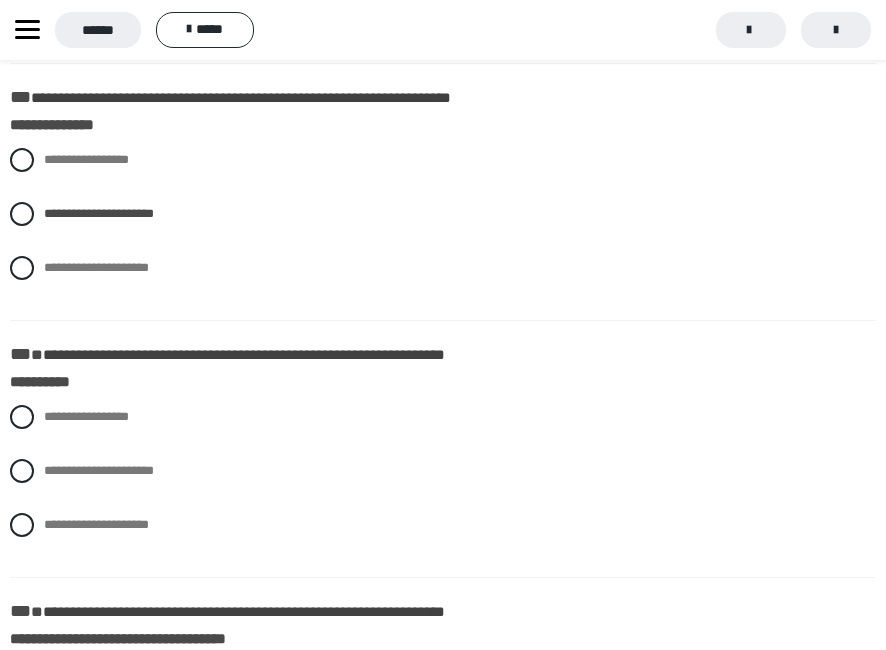 scroll, scrollTop: 700, scrollLeft: 0, axis: vertical 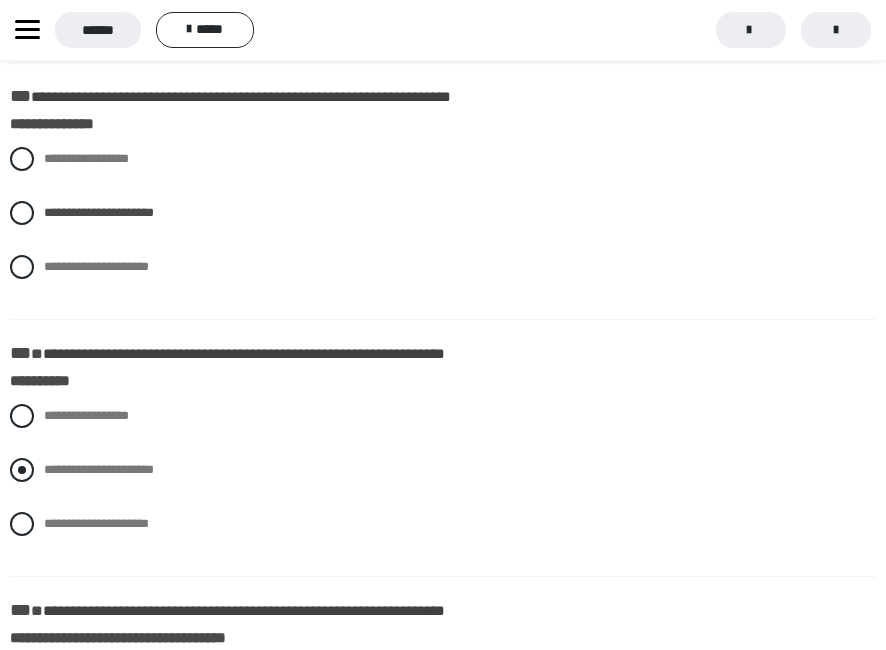 click at bounding box center [22, 470] 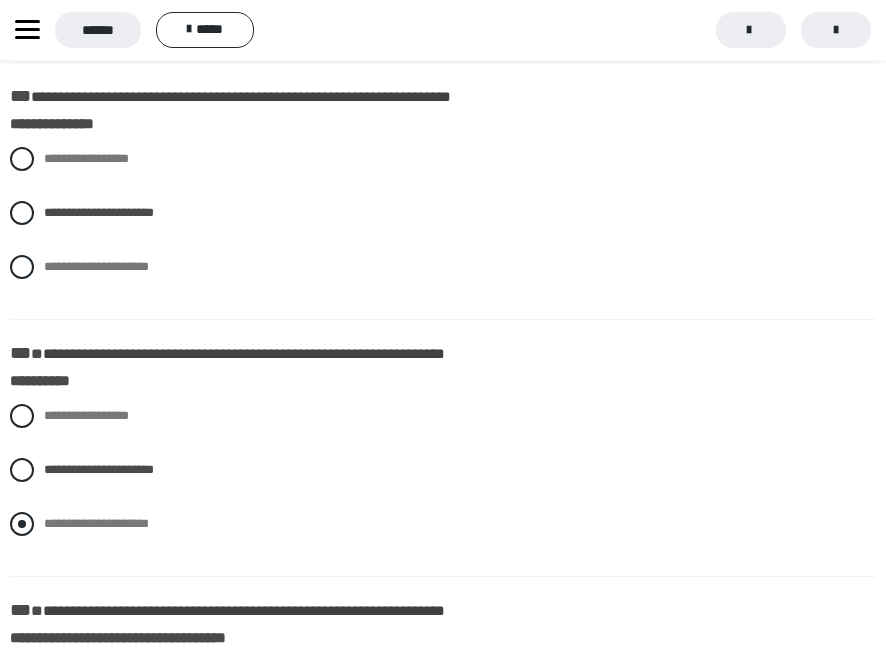 click at bounding box center (22, 524) 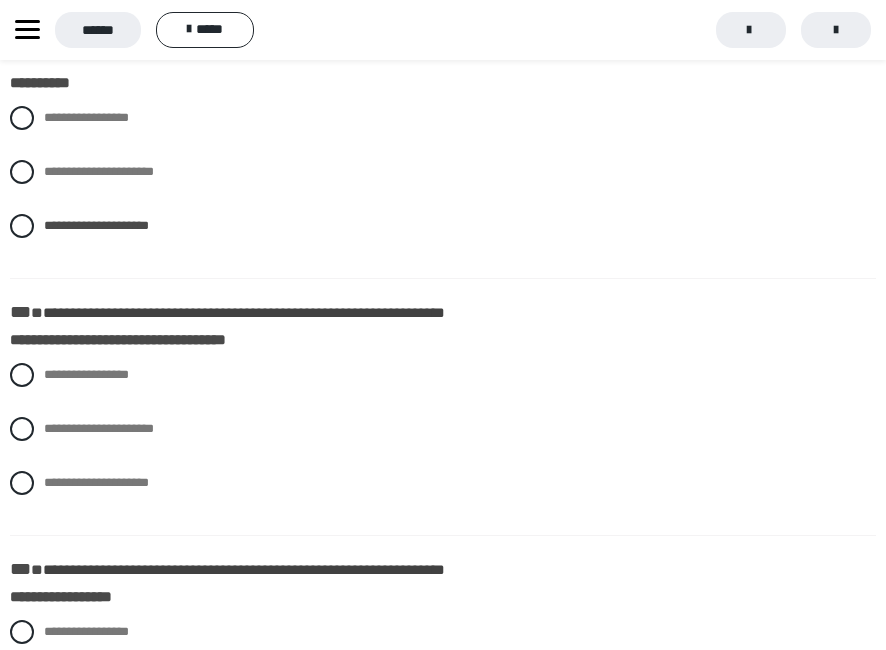 scroll, scrollTop: 1000, scrollLeft: 0, axis: vertical 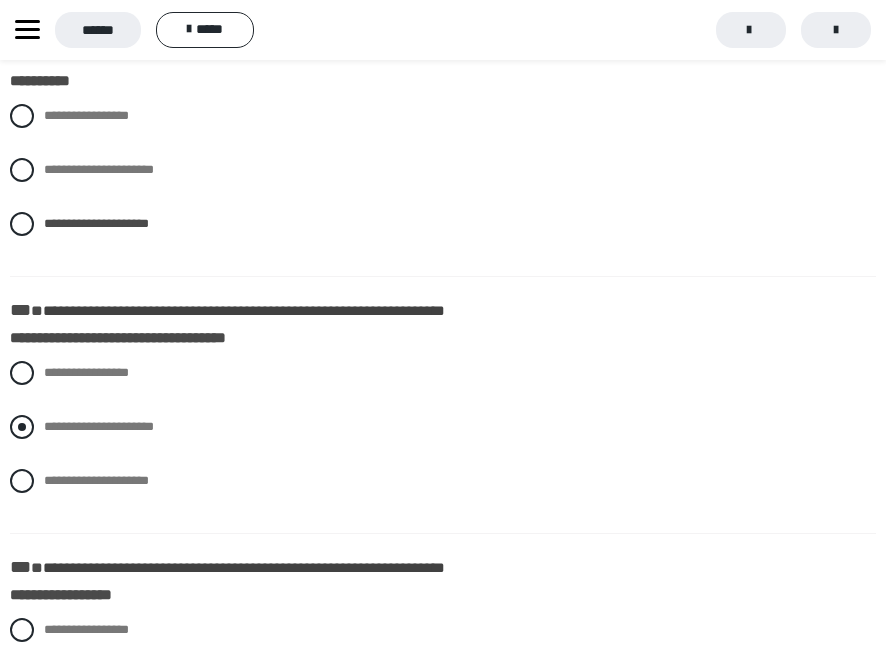 click at bounding box center (22, 427) 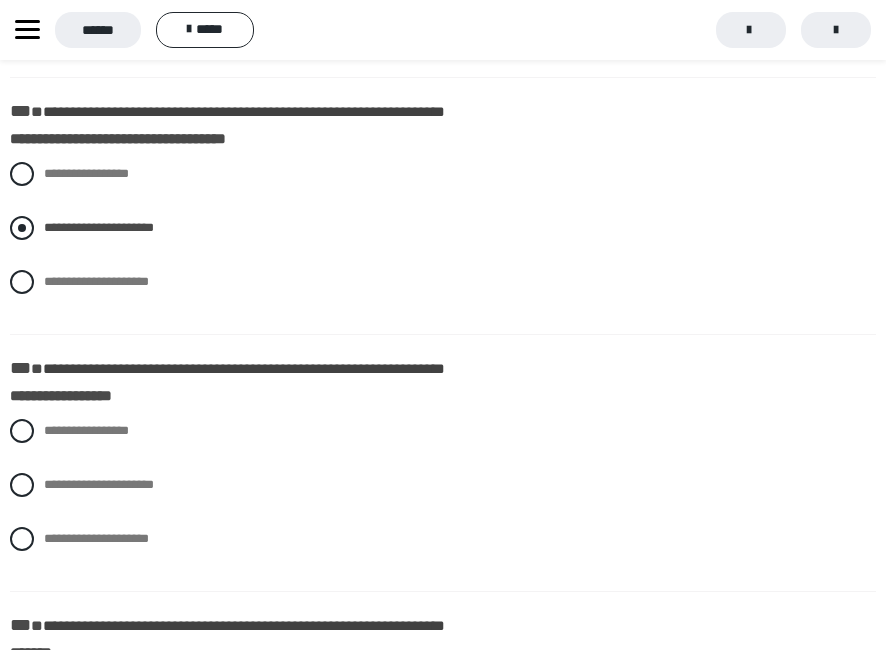 scroll, scrollTop: 1200, scrollLeft: 0, axis: vertical 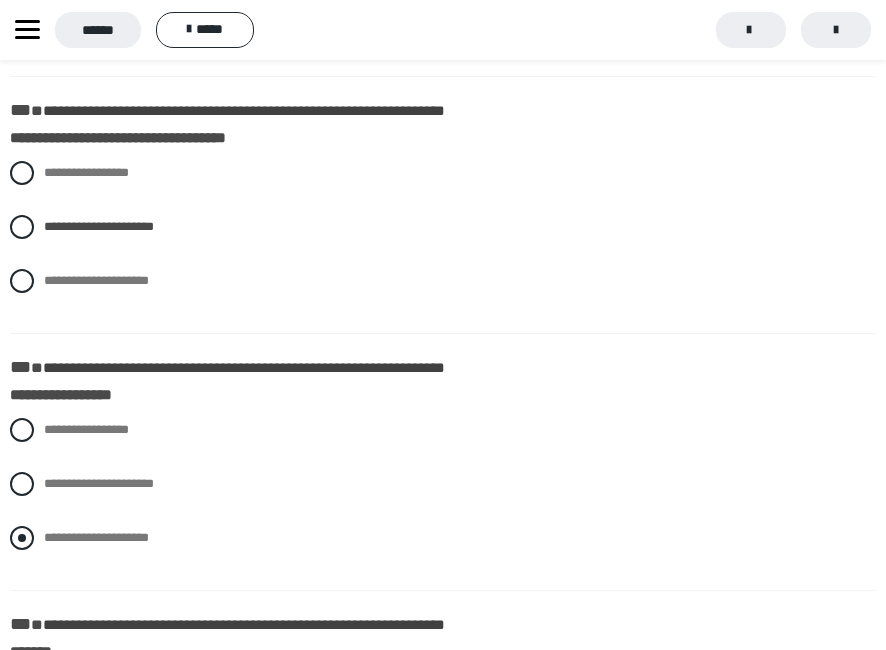 click at bounding box center (22, 538) 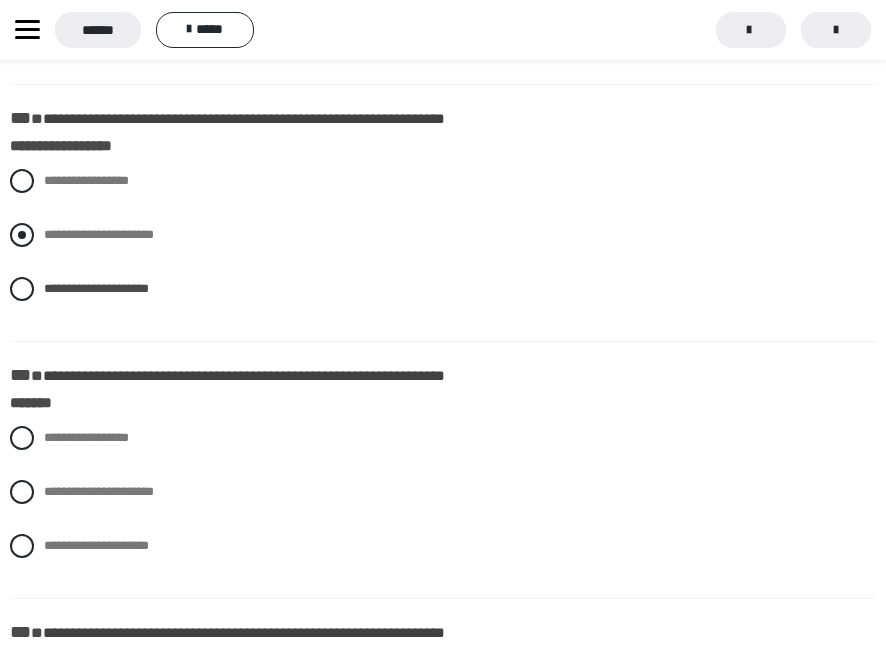 scroll, scrollTop: 1500, scrollLeft: 0, axis: vertical 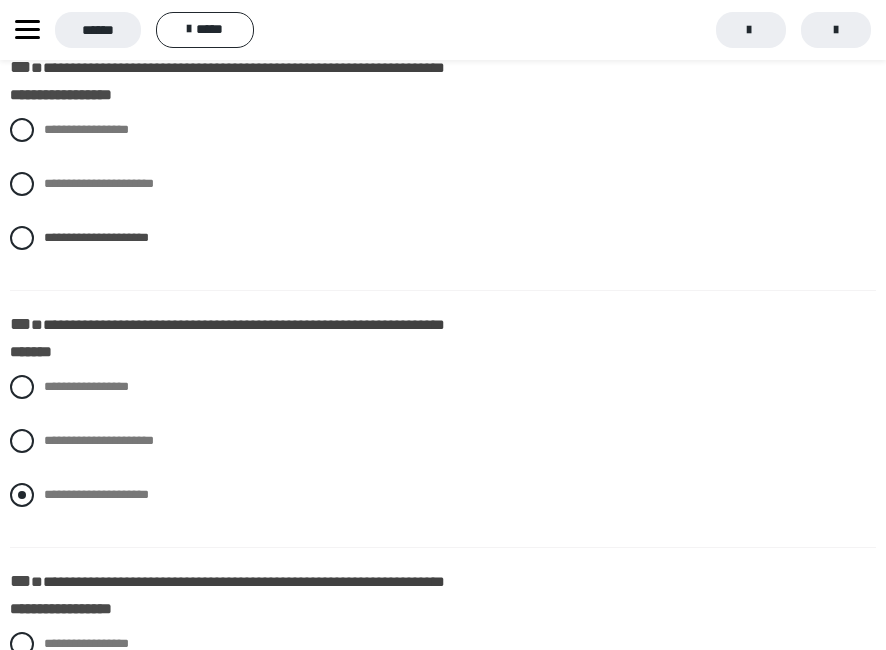 click at bounding box center (22, 495) 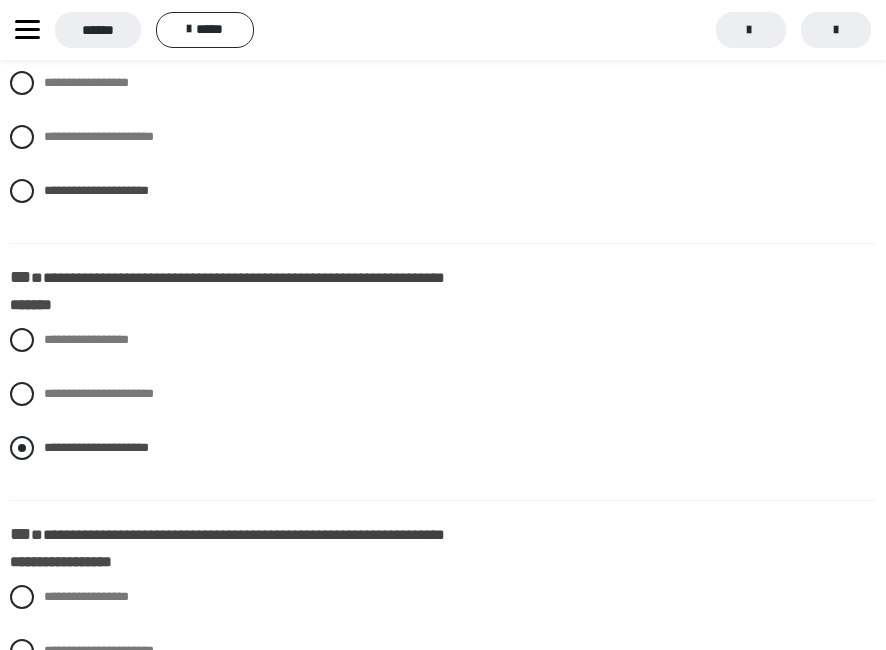 scroll, scrollTop: 1700, scrollLeft: 0, axis: vertical 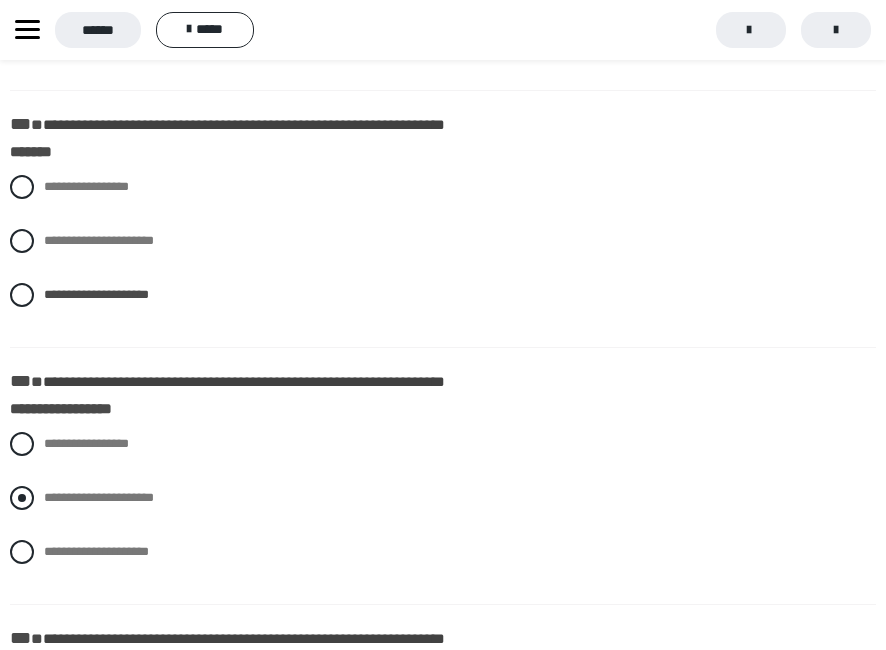 click at bounding box center [22, 498] 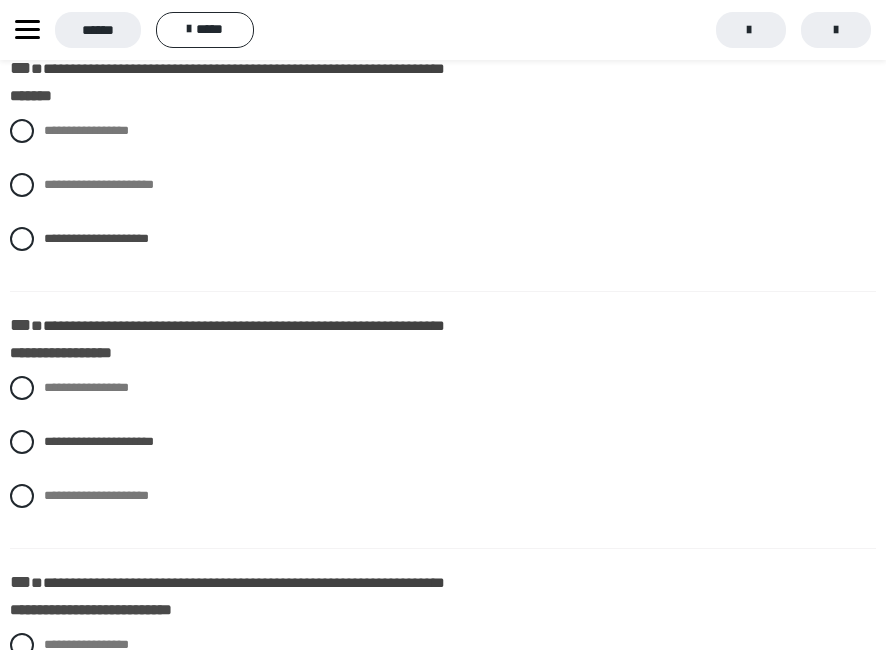 scroll, scrollTop: 2000, scrollLeft: 0, axis: vertical 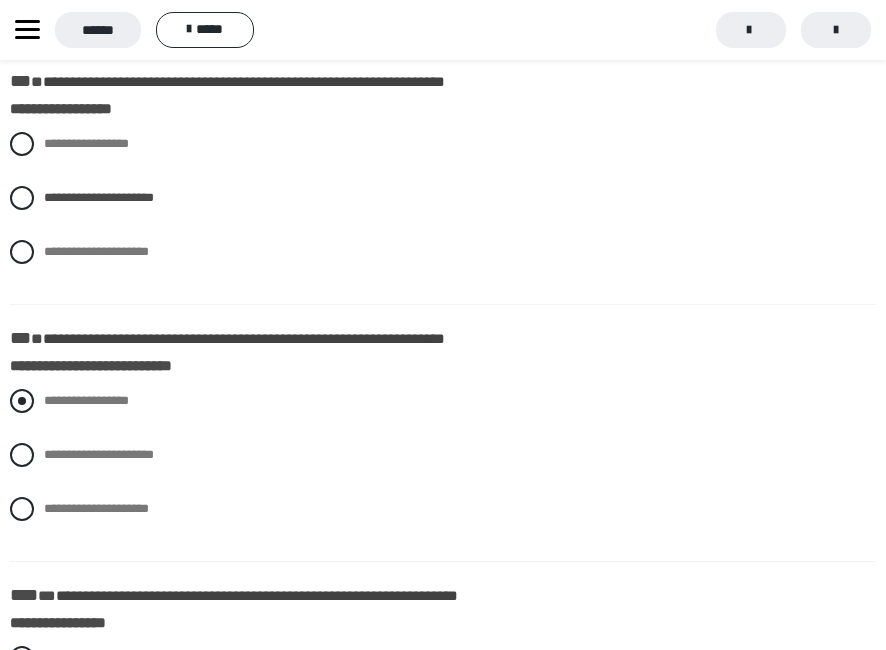 click at bounding box center [22, 401] 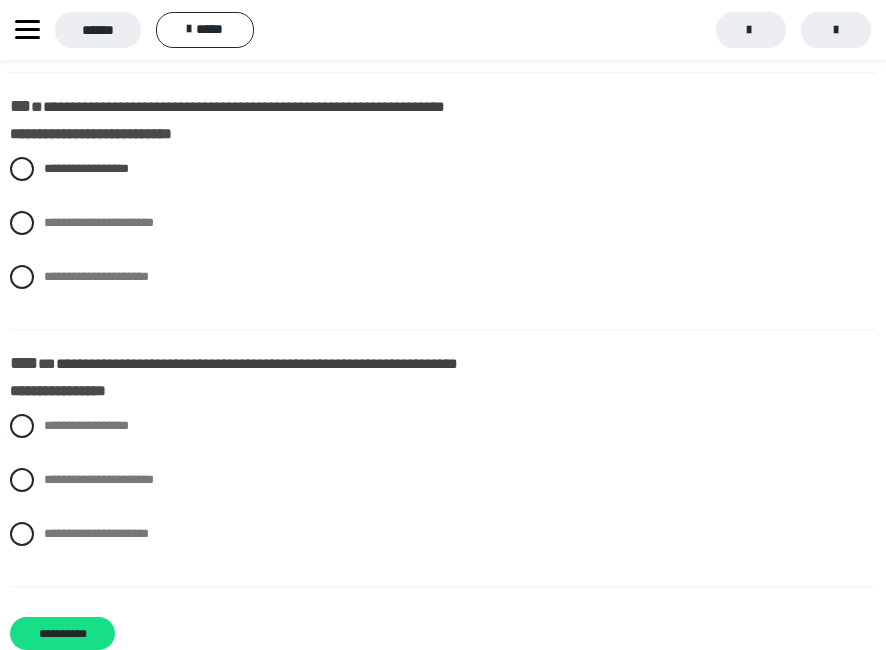scroll, scrollTop: 2288, scrollLeft: 0, axis: vertical 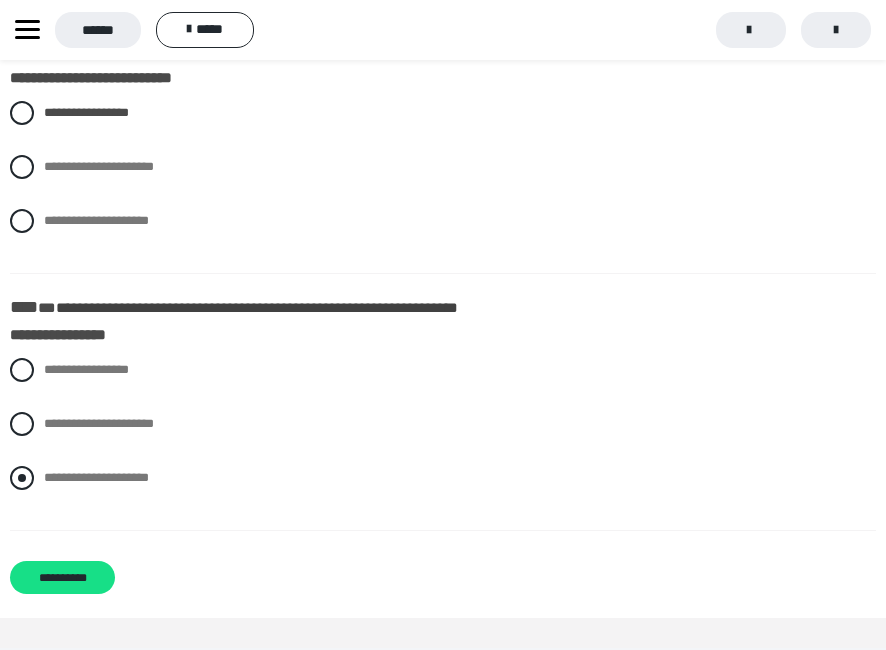 click at bounding box center (22, 478) 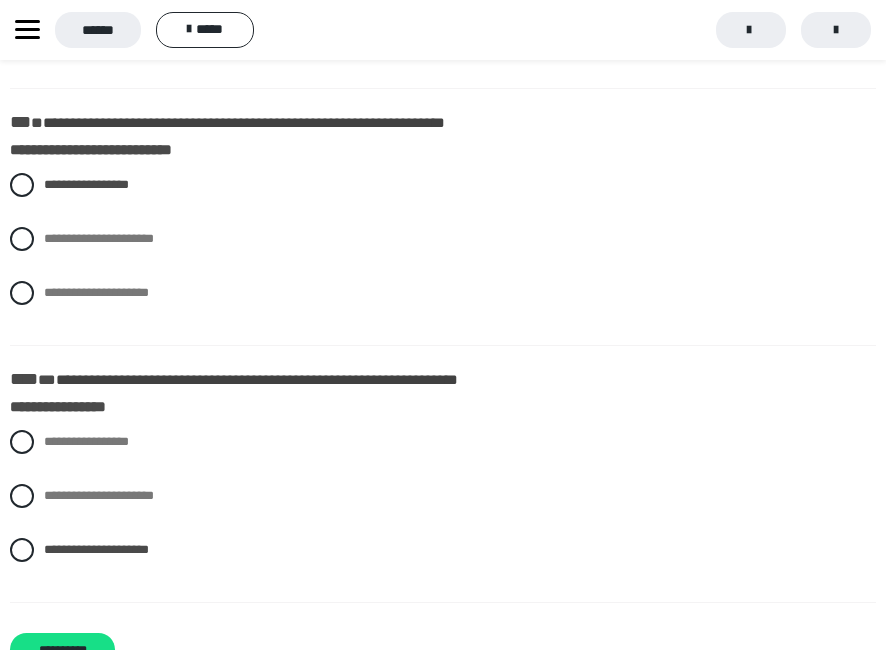 scroll, scrollTop: 2288, scrollLeft: 0, axis: vertical 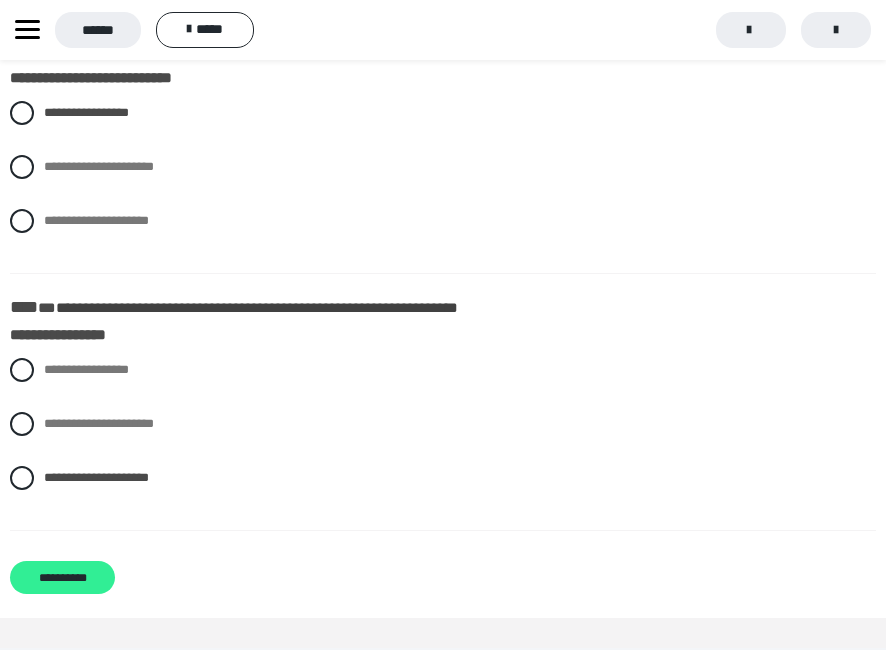 click on "**********" at bounding box center [62, 577] 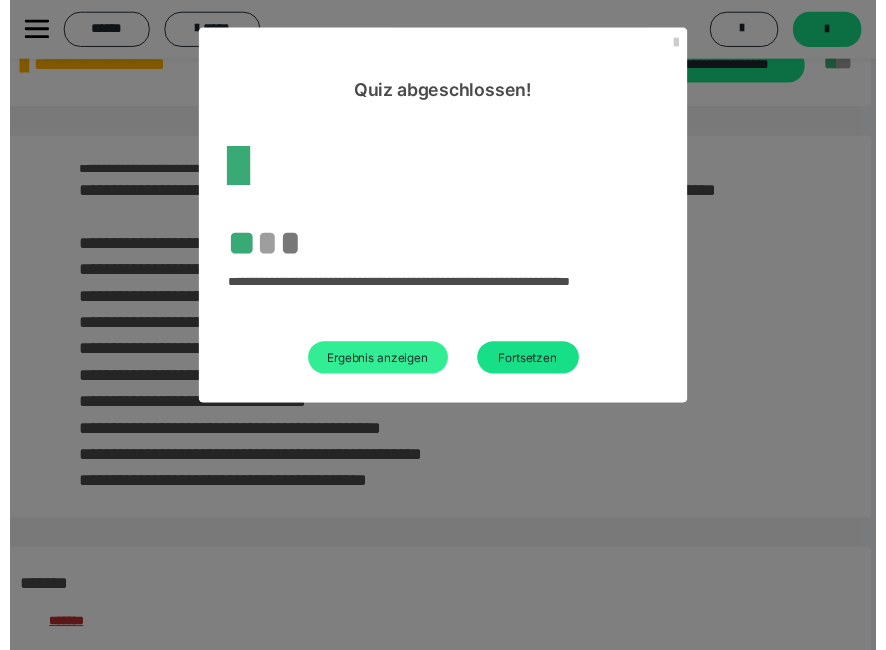 scroll, scrollTop: 2273, scrollLeft: 0, axis: vertical 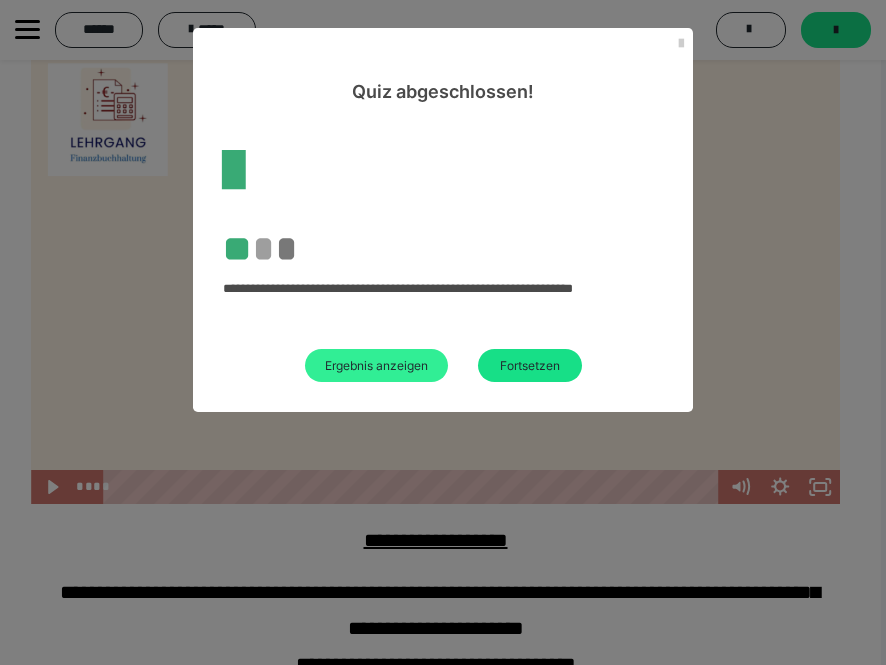 click on "Ergebnis anzeigen" at bounding box center (376, 365) 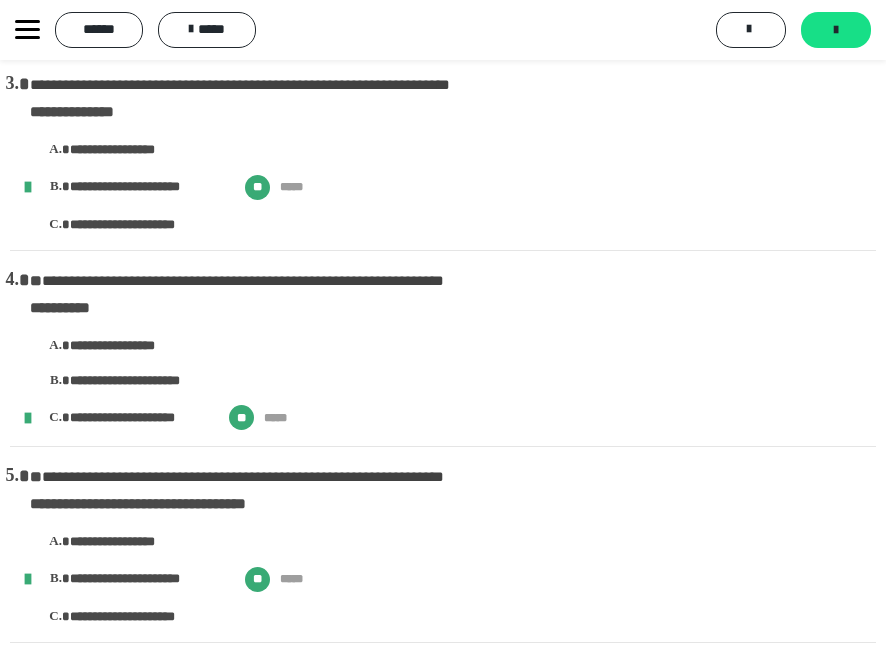 scroll, scrollTop: 0, scrollLeft: 0, axis: both 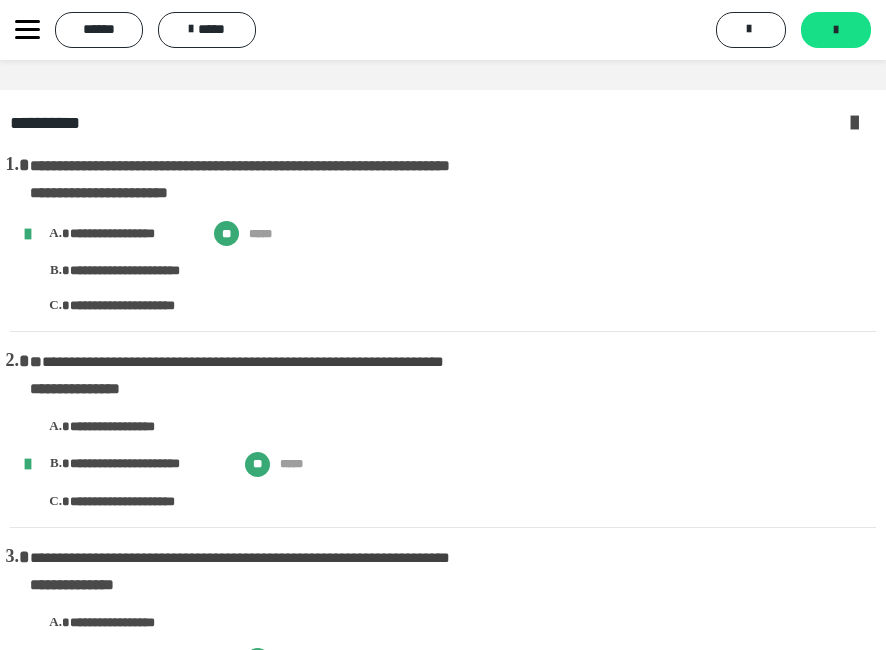 click 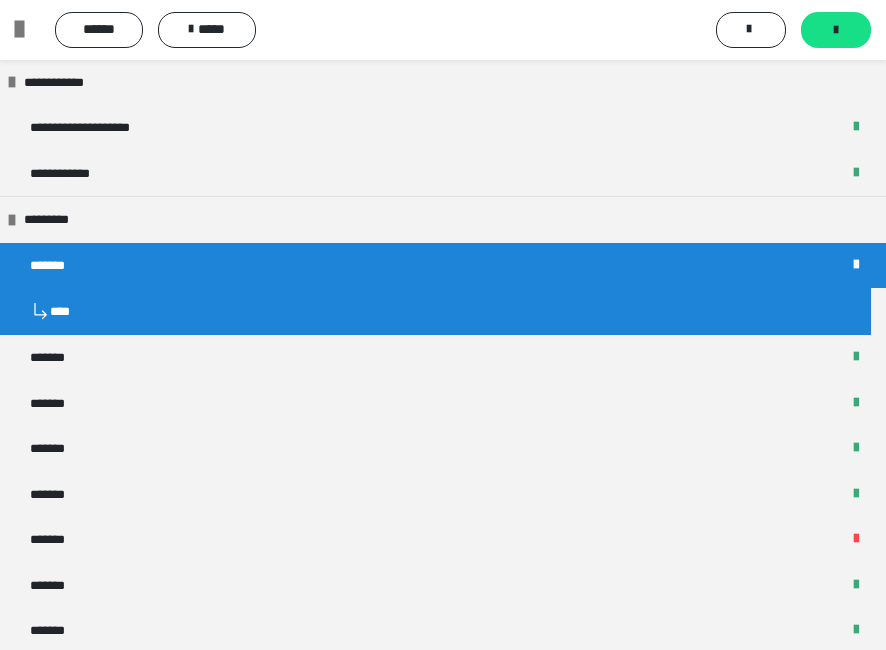 scroll, scrollTop: 500, scrollLeft: 0, axis: vertical 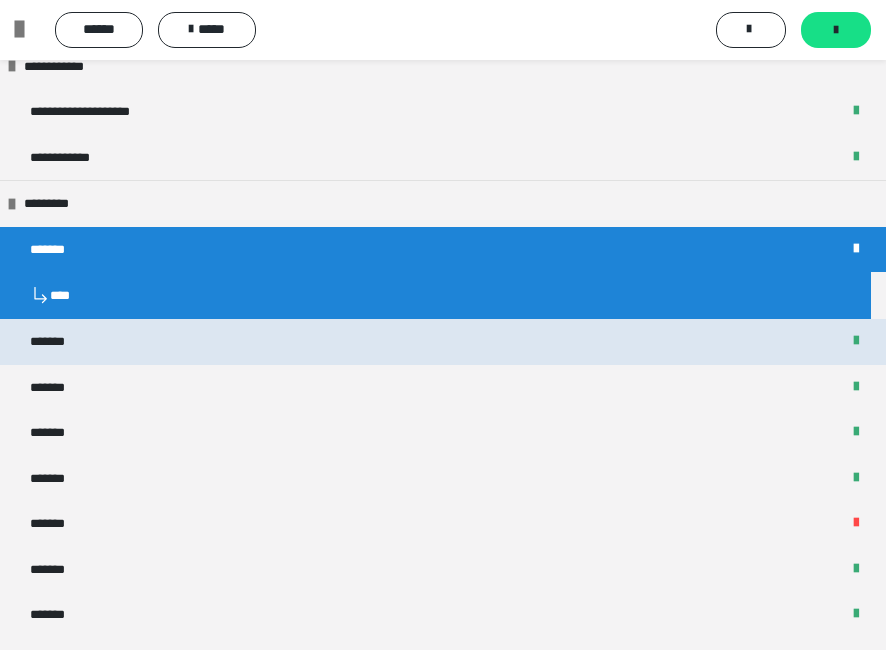 click on "*******" at bounding box center [443, 342] 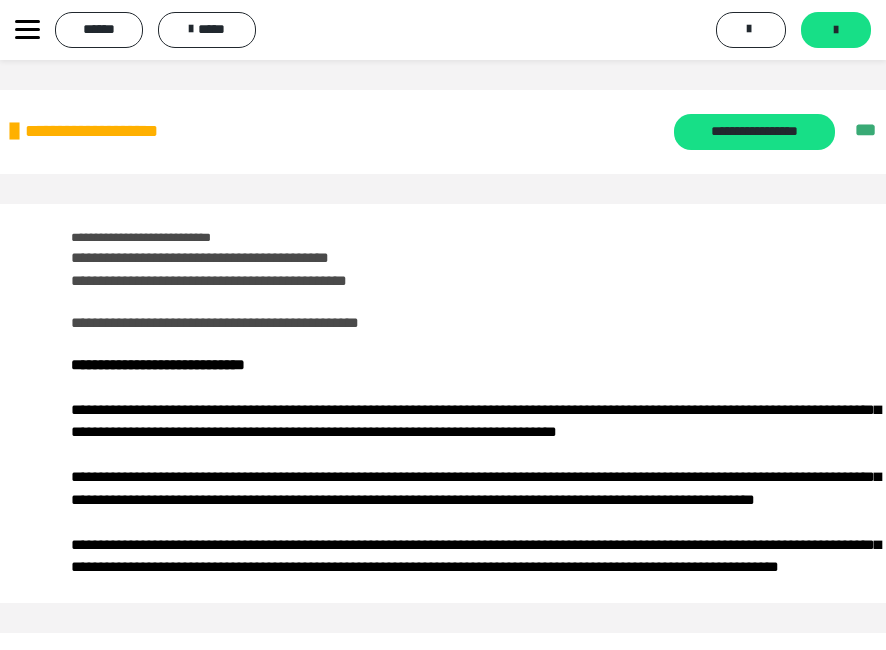 click on "**********" at bounding box center [151, 30] 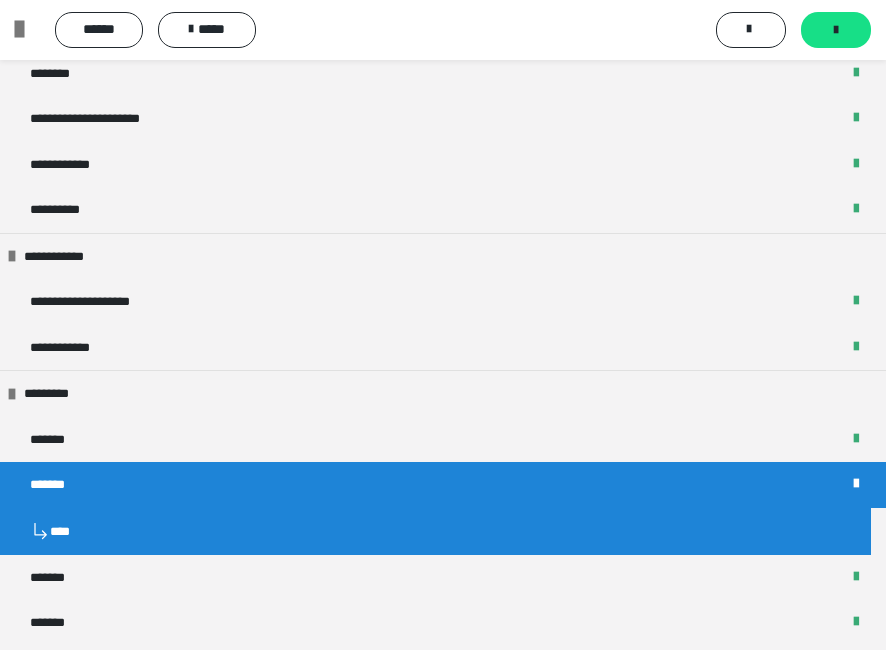 scroll, scrollTop: 300, scrollLeft: 0, axis: vertical 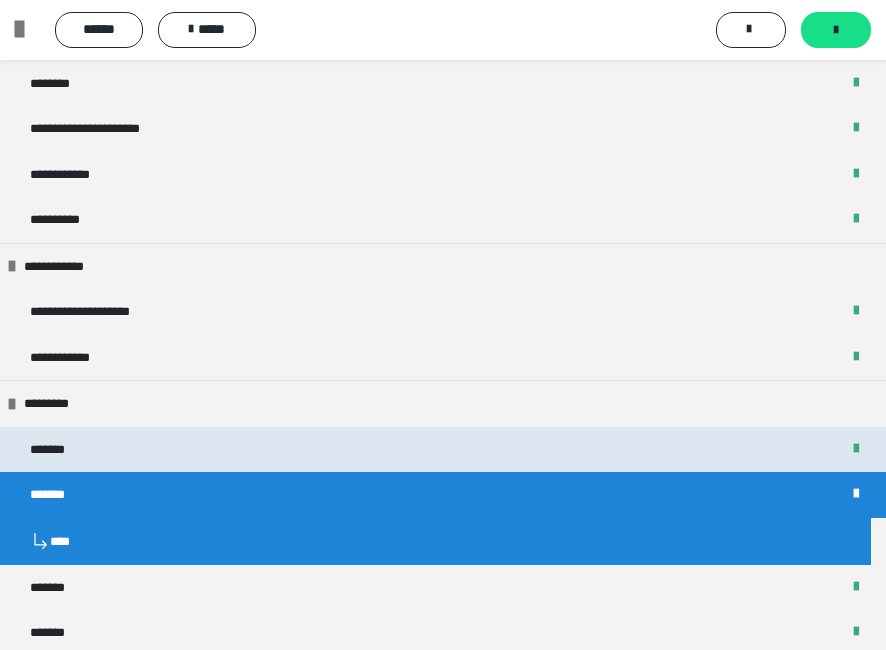 click on "*******" at bounding box center (443, 450) 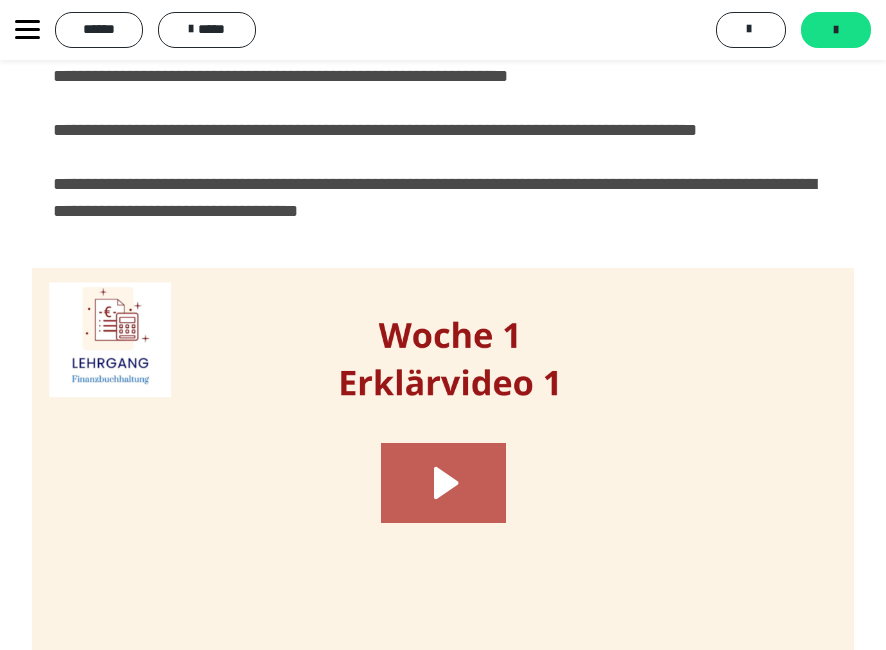 scroll, scrollTop: 1600, scrollLeft: 0, axis: vertical 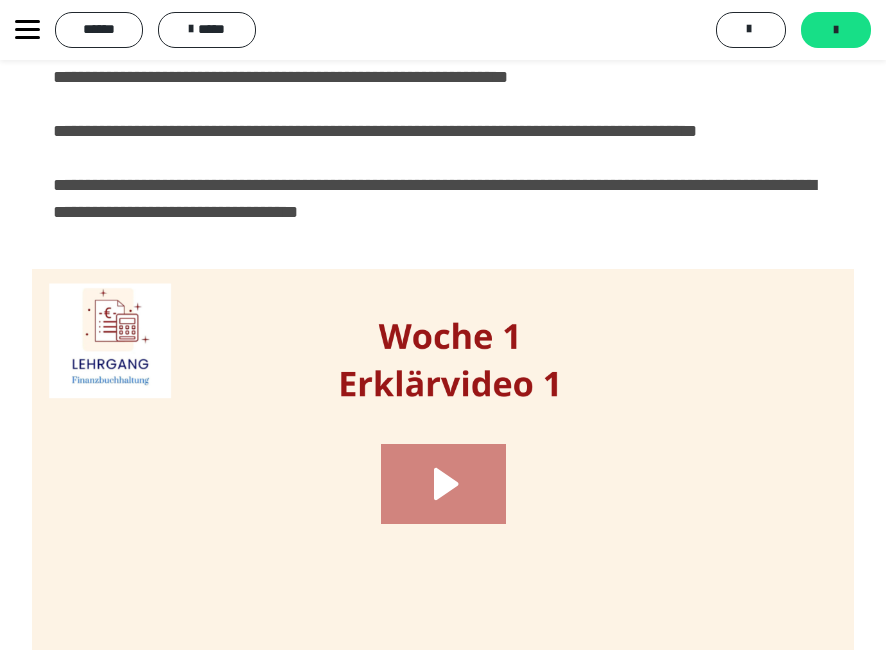 drag, startPoint x: 463, startPoint y: 518, endPoint x: 484, endPoint y: 519, distance: 21.023796 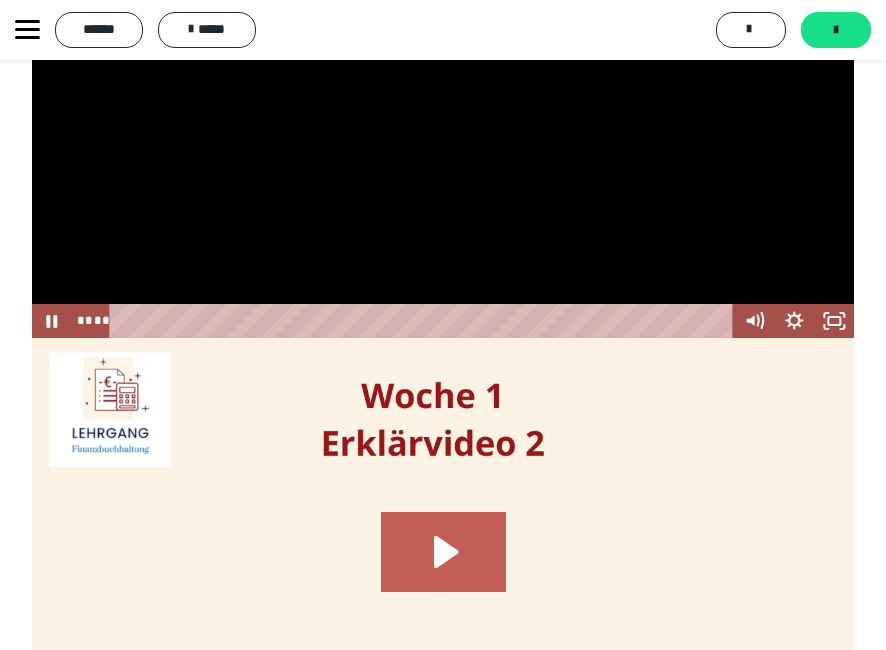 scroll, scrollTop: 2000, scrollLeft: 0, axis: vertical 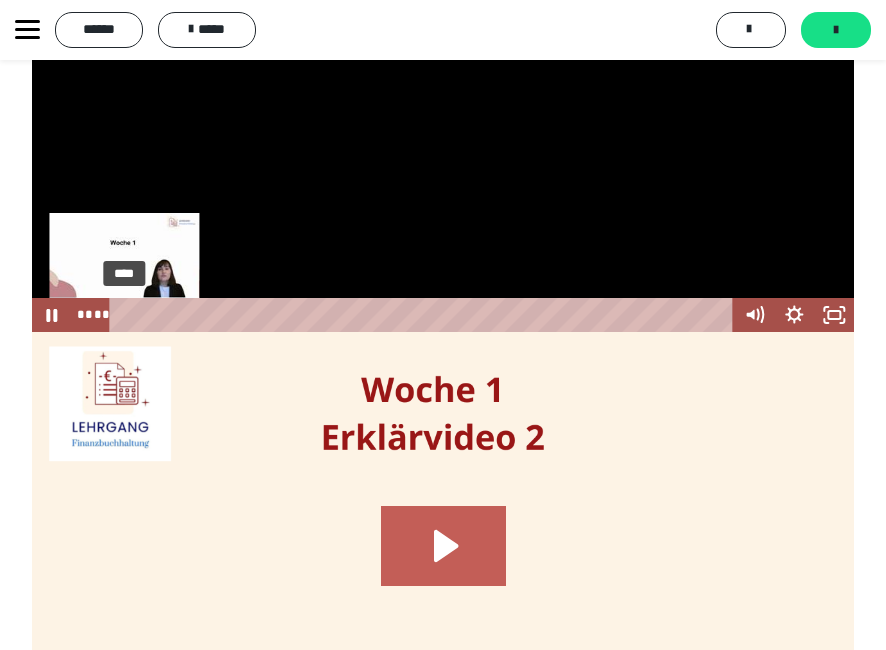 click on "****" at bounding box center (425, 315) 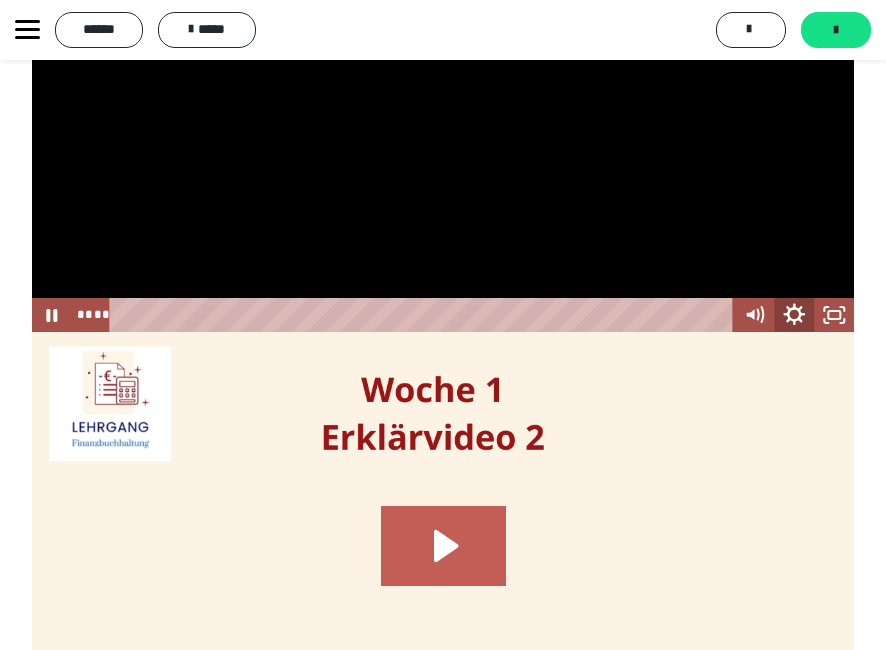 click 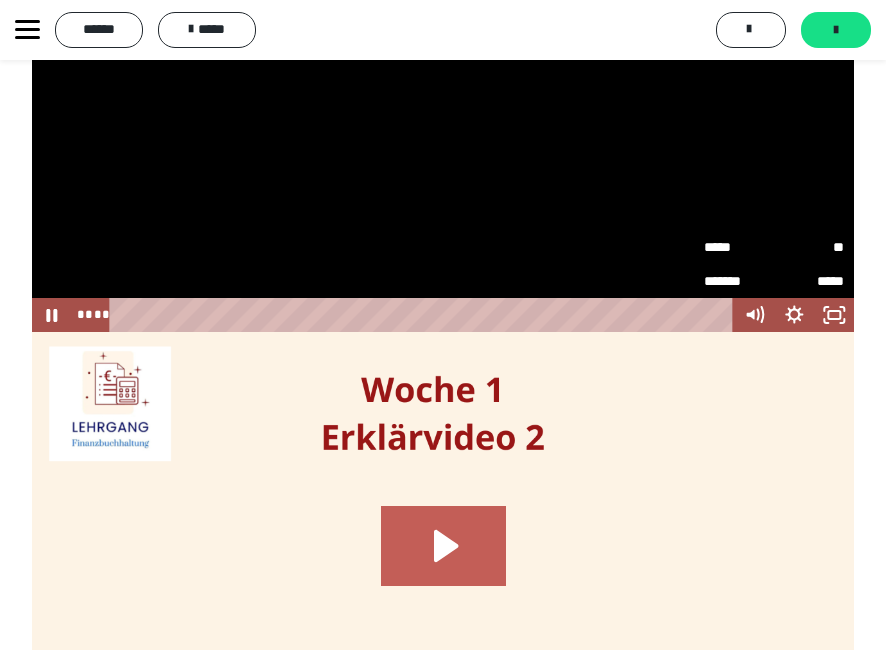 click on "**" at bounding box center [809, 247] 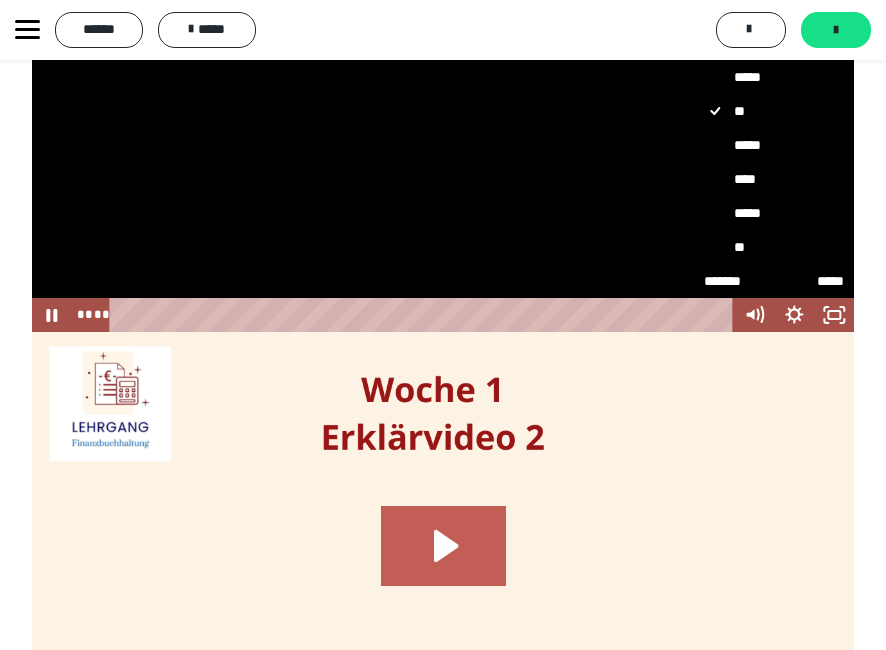 click on "*****" at bounding box center (774, 145) 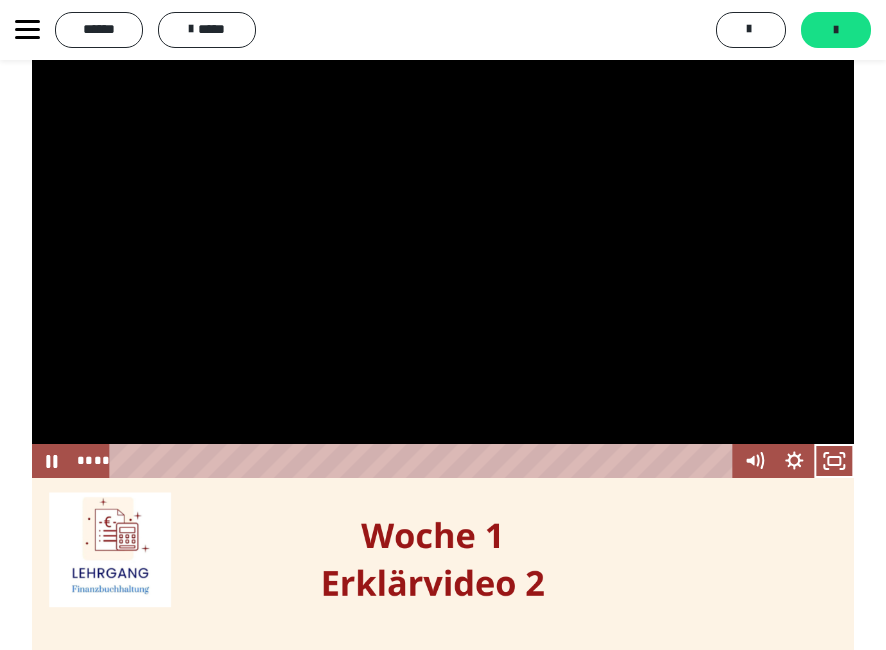 scroll, scrollTop: 1800, scrollLeft: 0, axis: vertical 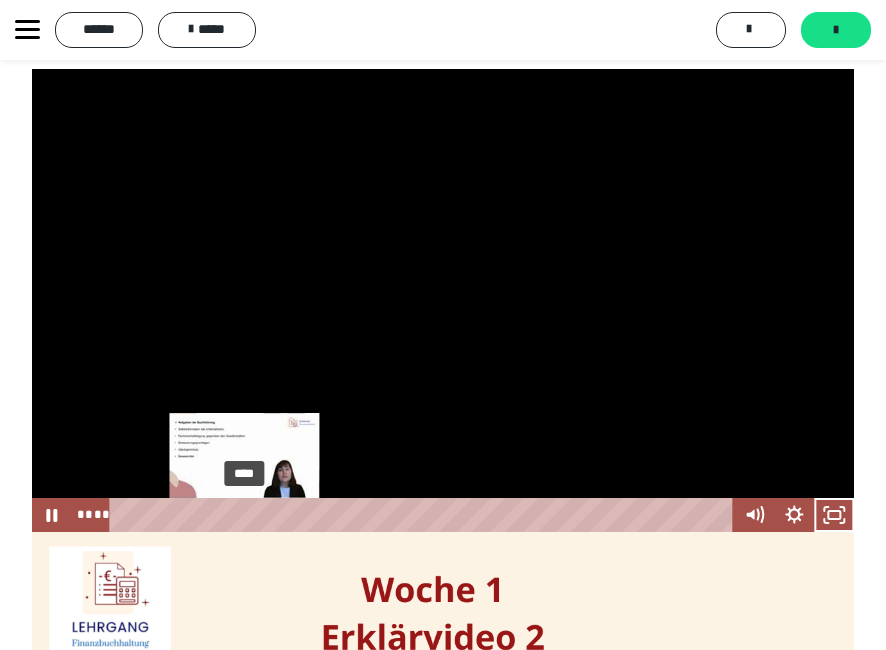 click on "****" at bounding box center (425, 515) 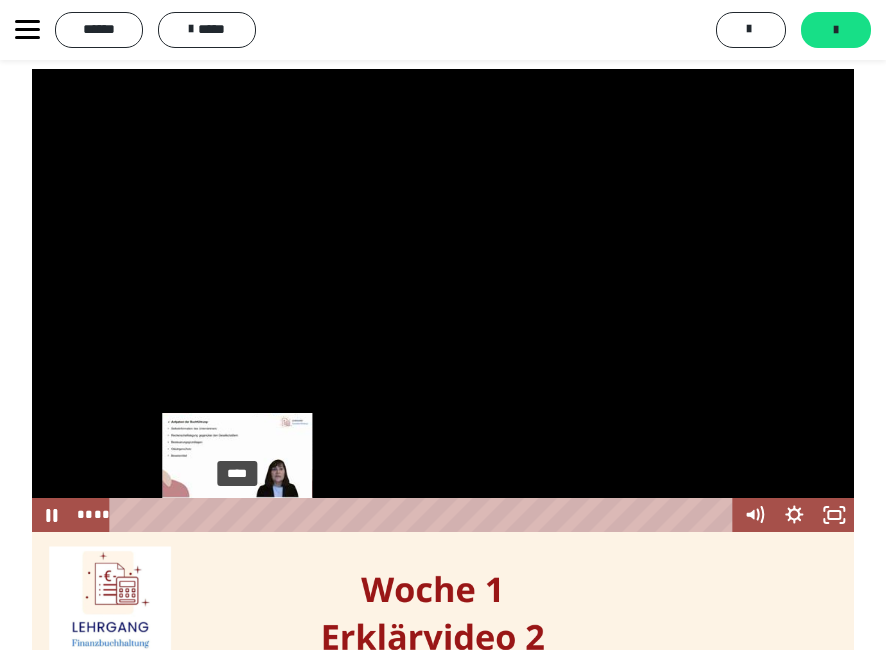 click on "****" at bounding box center (425, 515) 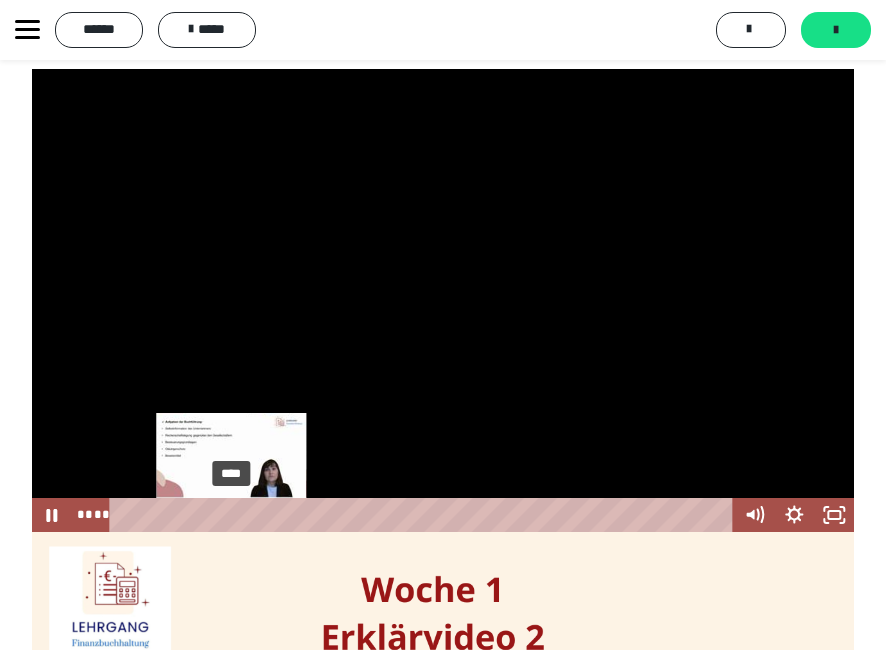 click on "****" at bounding box center (425, 515) 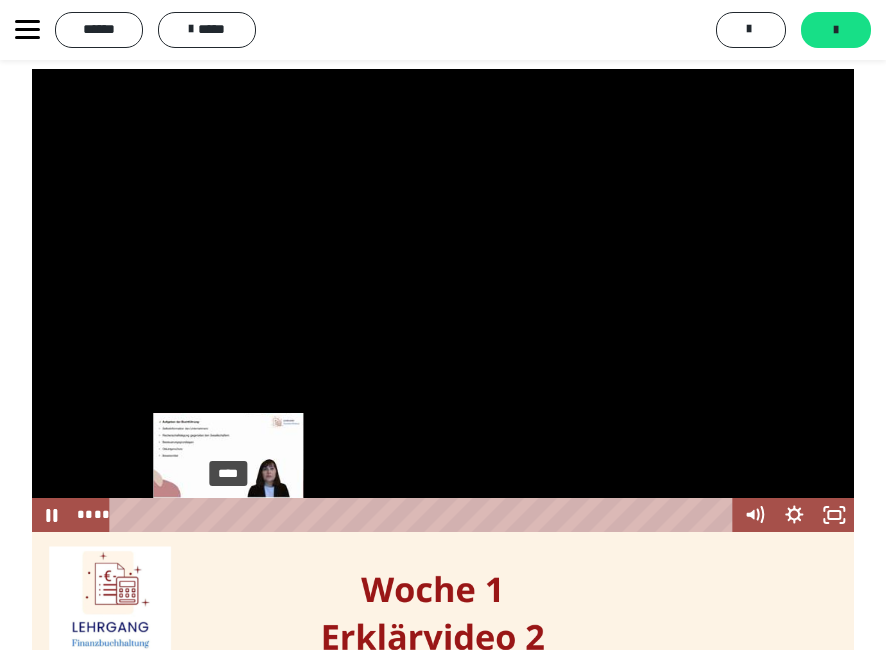 click on "****" at bounding box center [425, 515] 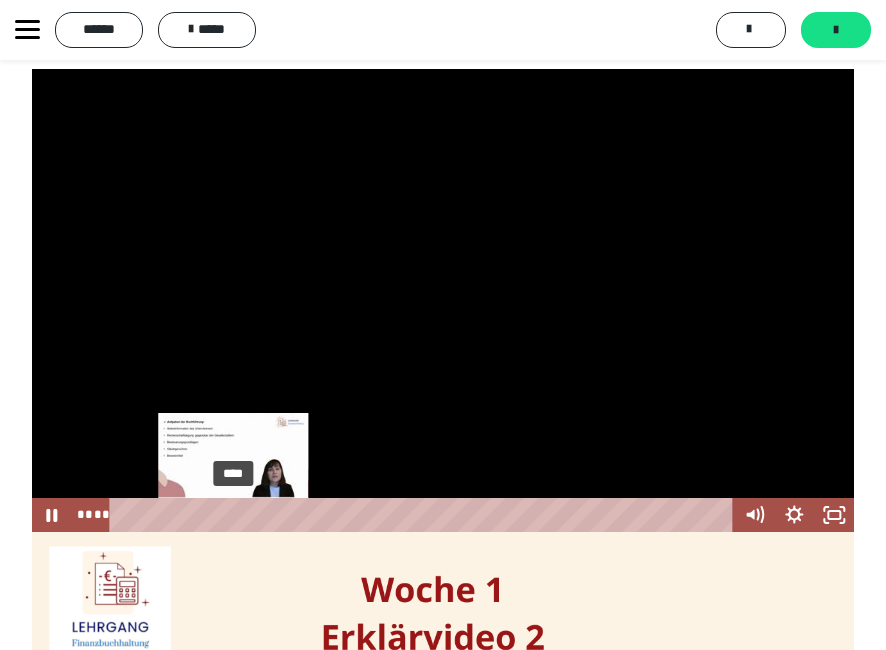 click on "****" at bounding box center [425, 515] 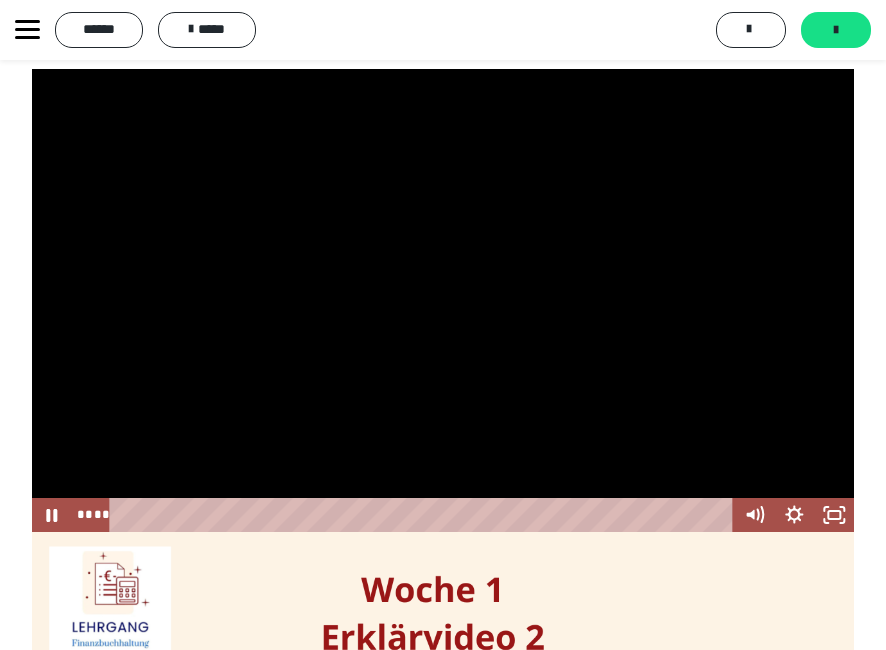 click at bounding box center [443, 300] 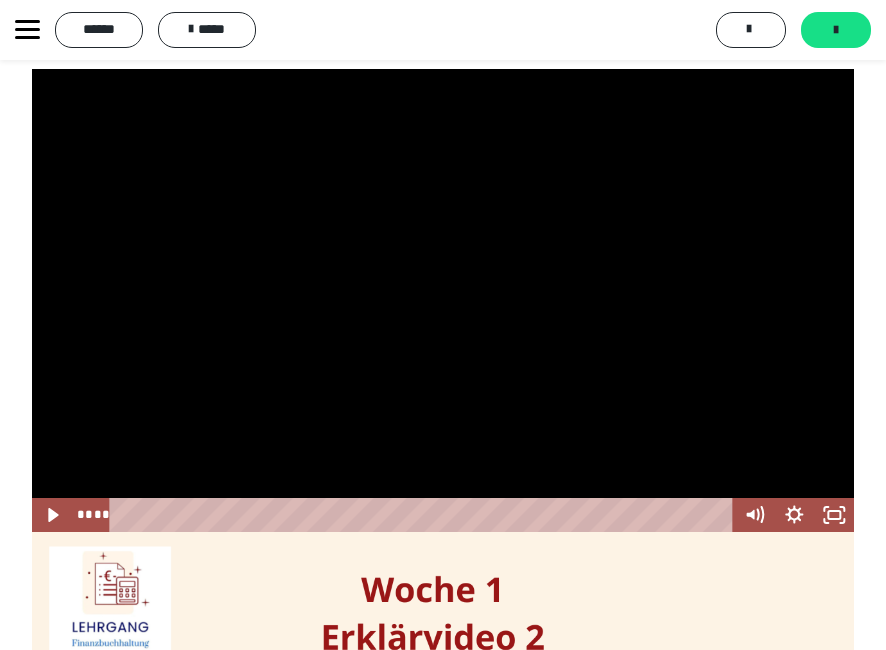 click at bounding box center [443, 300] 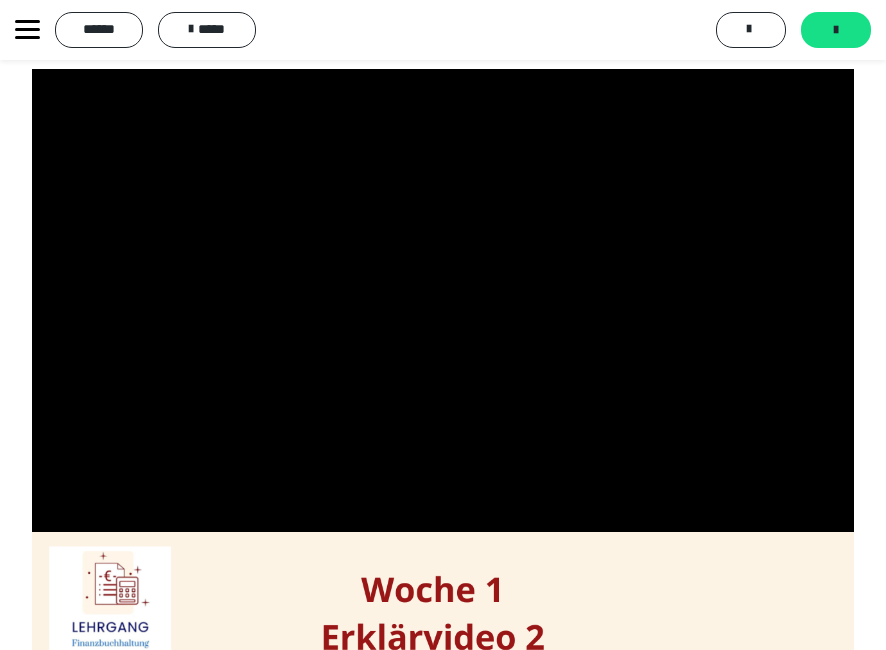 click at bounding box center [443, 300] 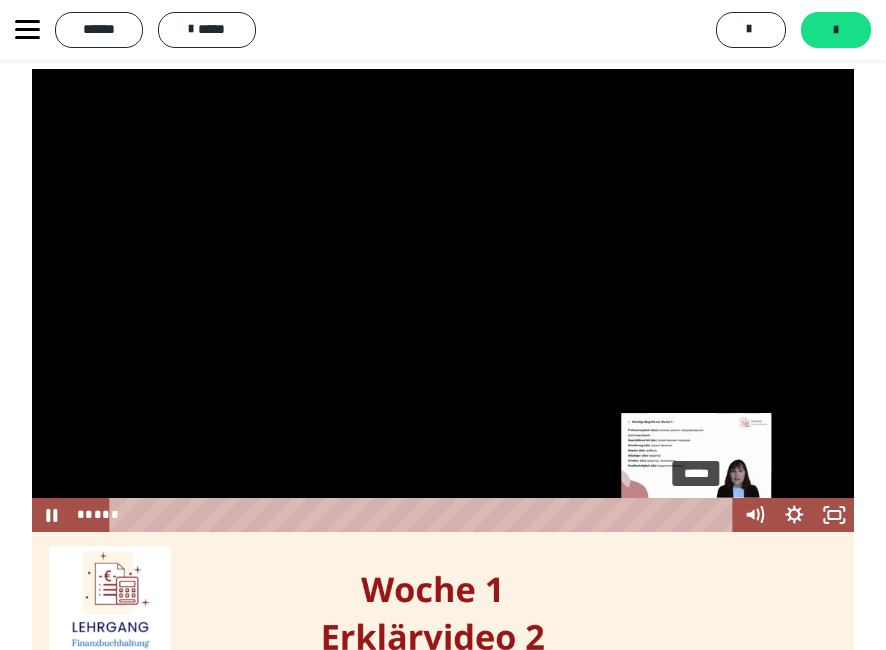 click at bounding box center [695, 514] 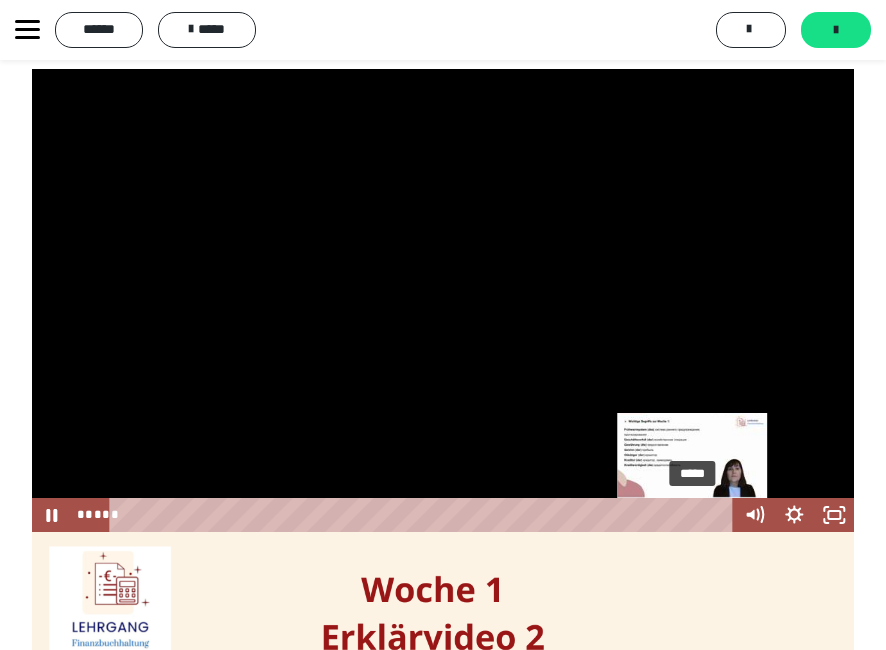 click at bounding box center (691, 514) 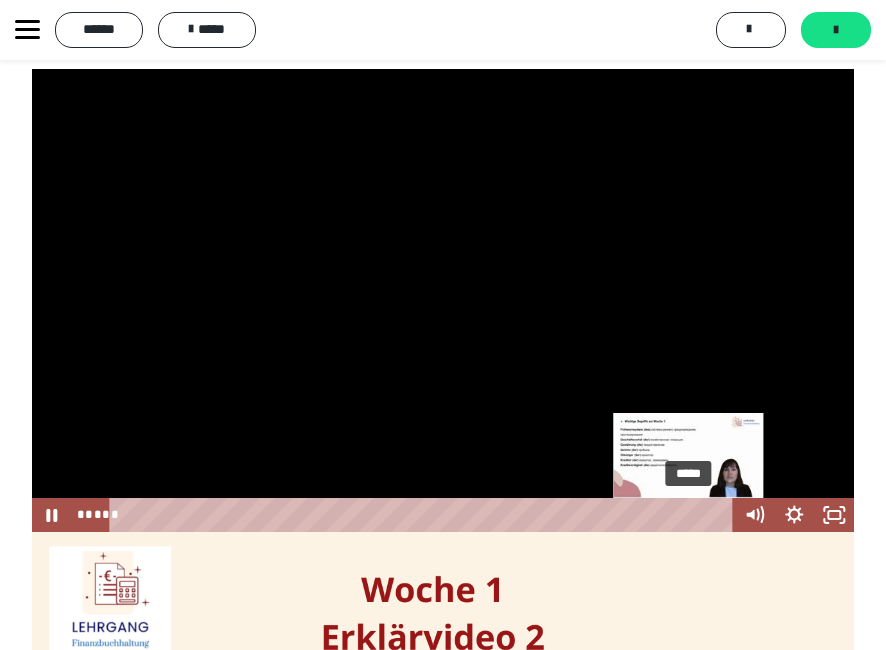 click at bounding box center (692, 514) 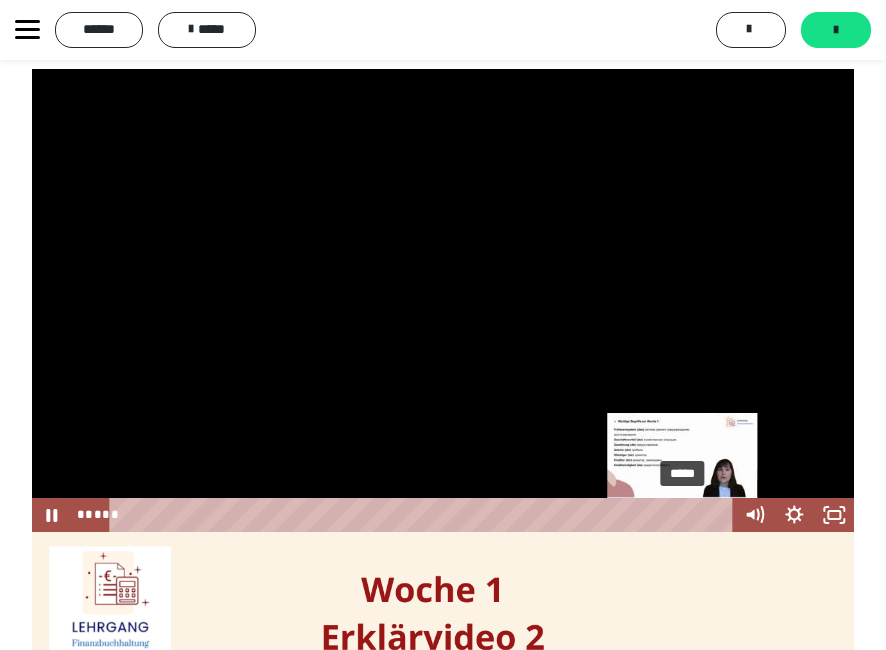 click at bounding box center [688, 514] 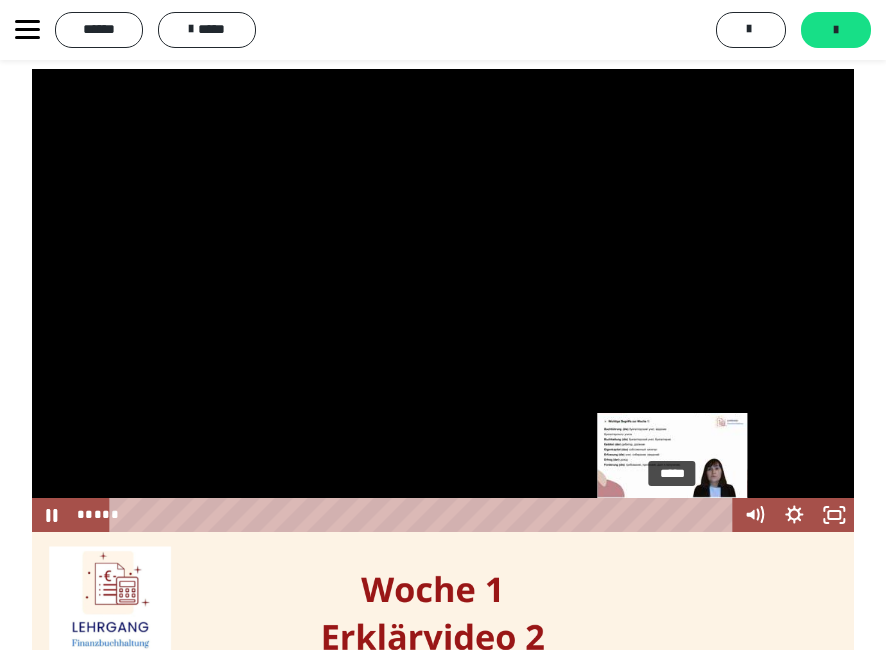 click on "*****" at bounding box center (425, 515) 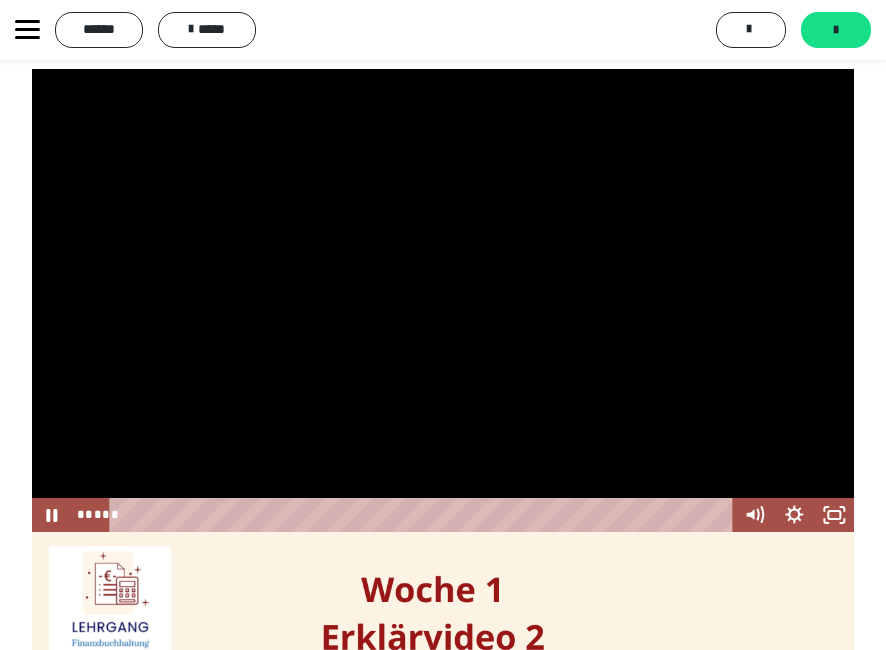 click at bounding box center [443, 300] 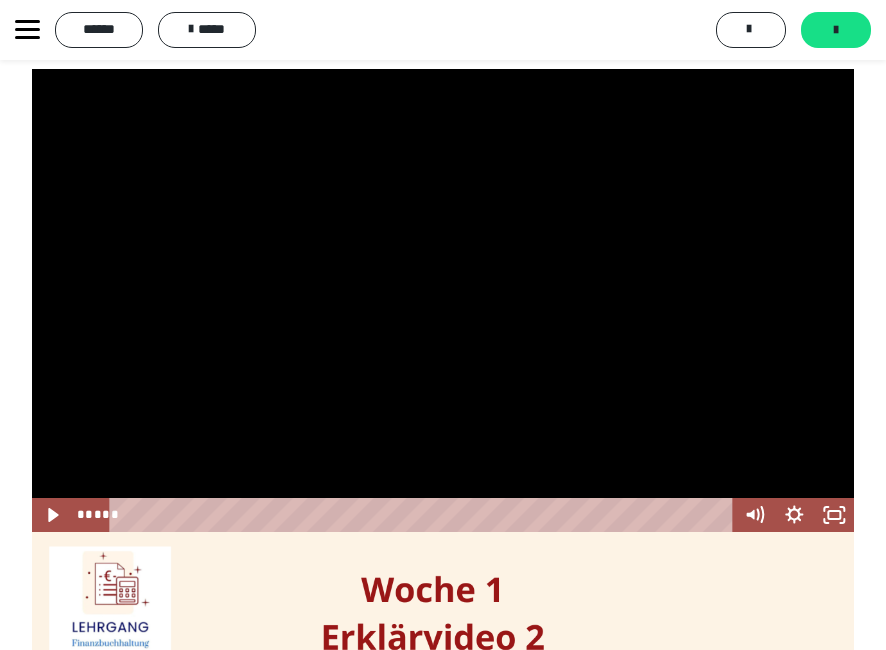 click at bounding box center (443, 300) 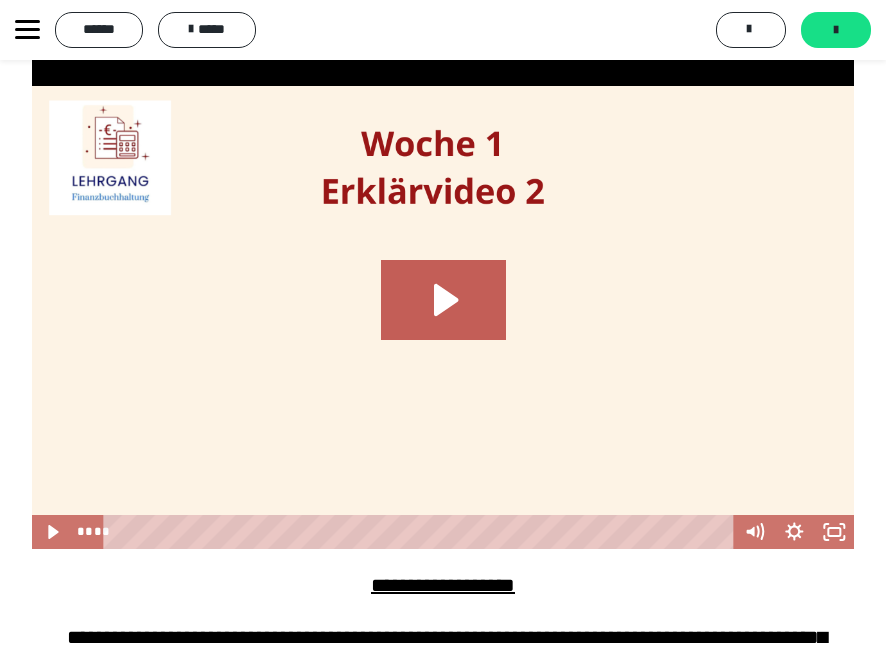 scroll, scrollTop: 2300, scrollLeft: 0, axis: vertical 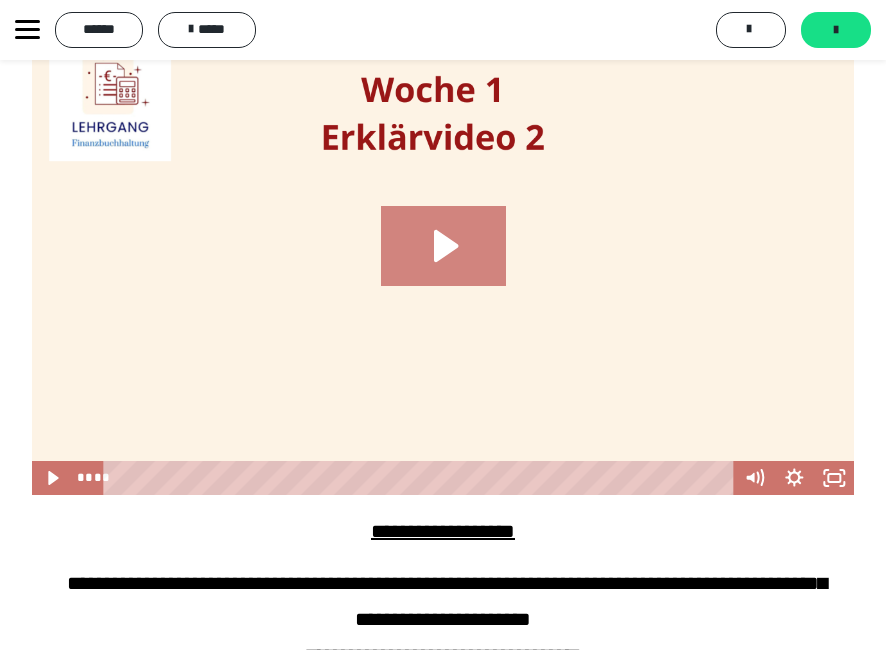 click 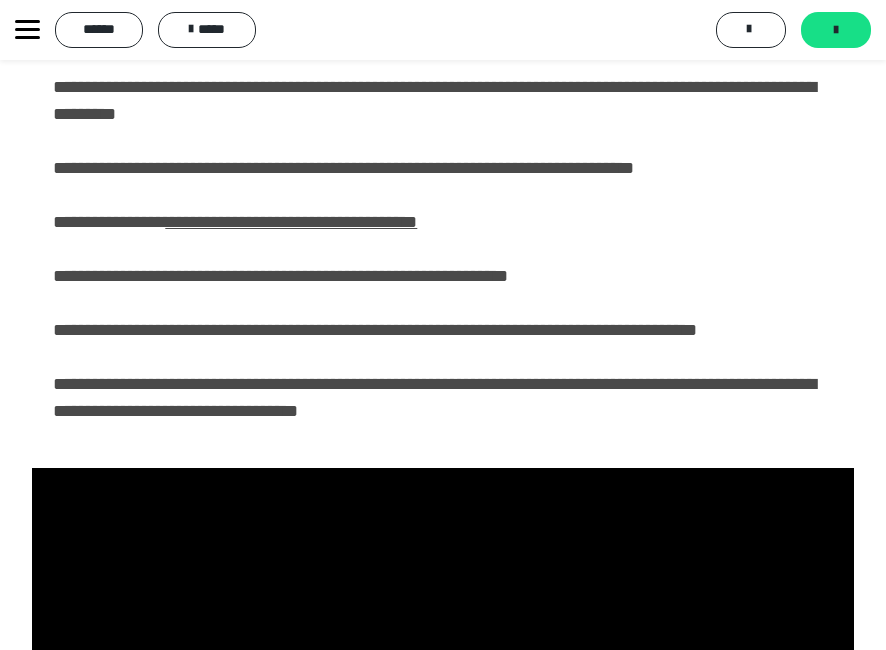 scroll, scrollTop: 1400, scrollLeft: 0, axis: vertical 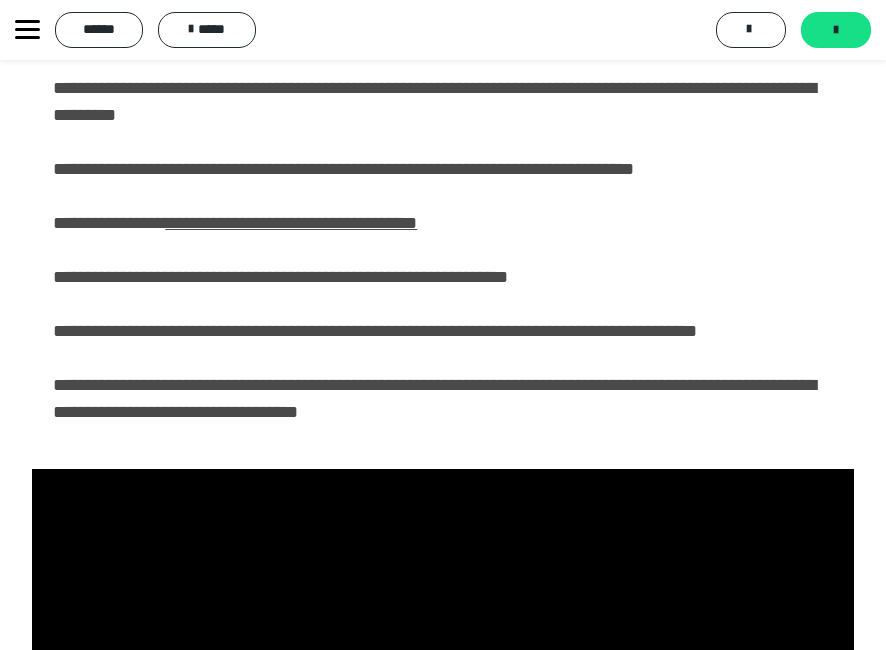 click 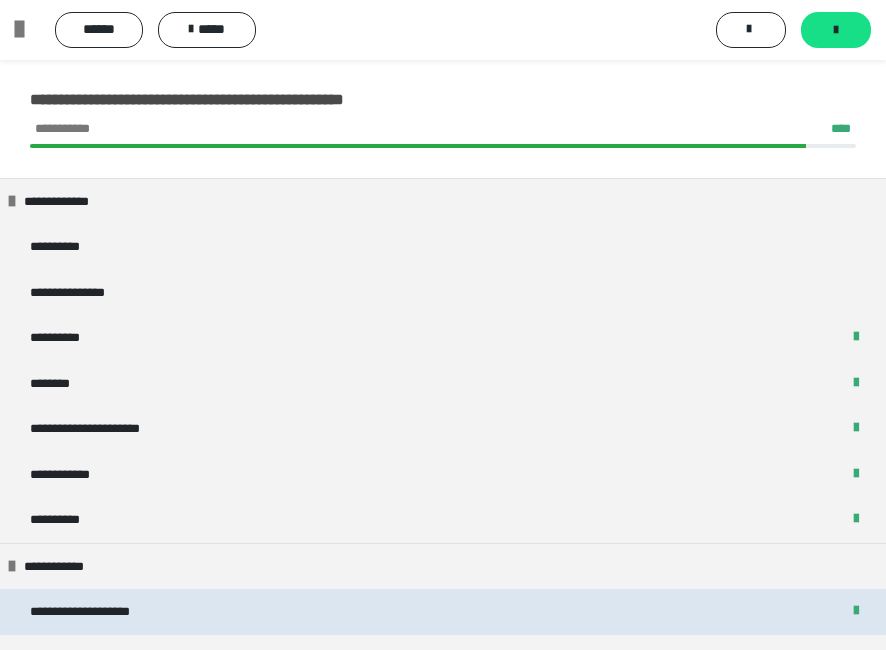 scroll, scrollTop: 0, scrollLeft: 0, axis: both 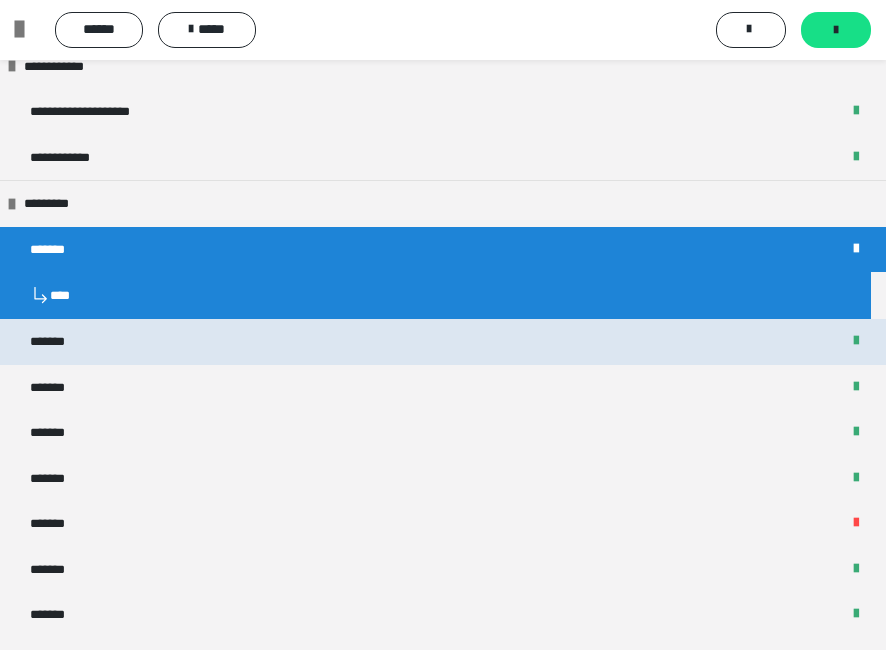 click on "*******" at bounding box center [443, 342] 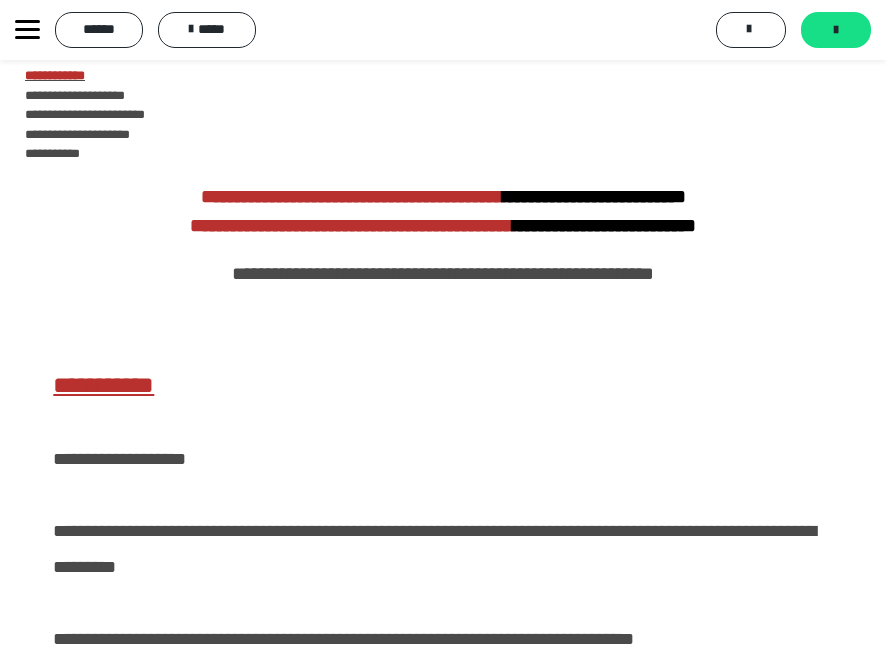 scroll, scrollTop: 1000, scrollLeft: 0, axis: vertical 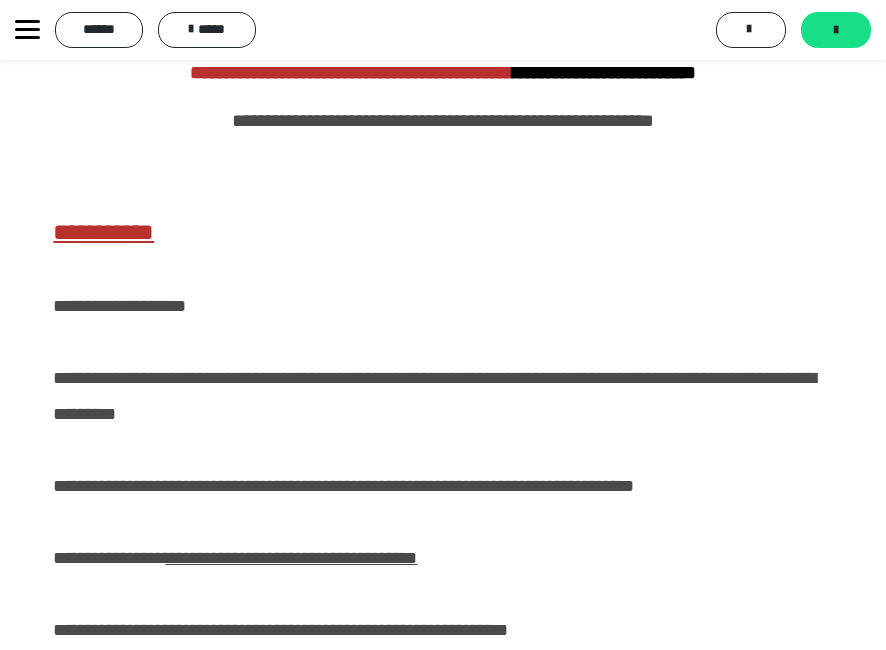 click on "**********" at bounding box center [151, 30] 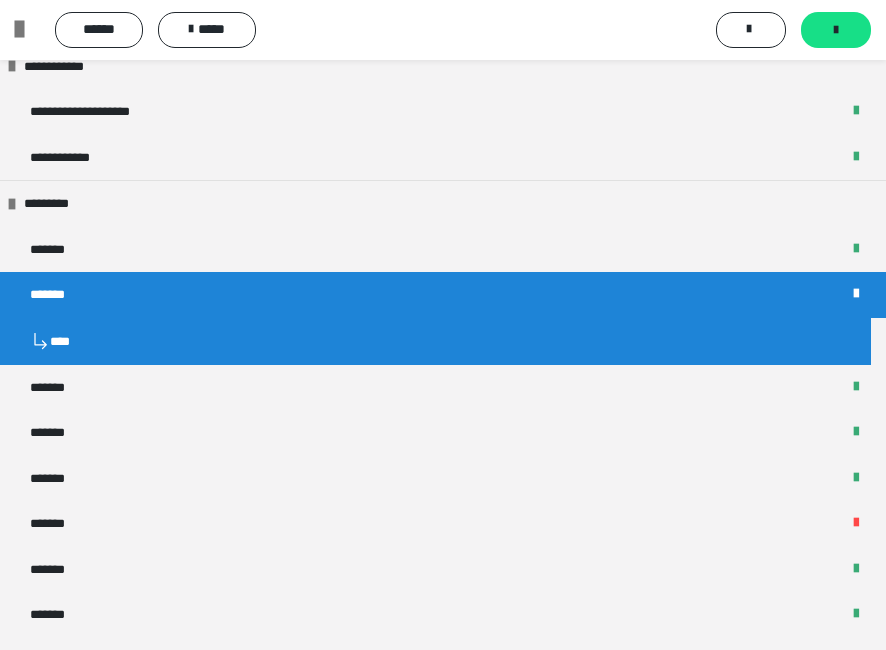 click on "*******" at bounding box center (443, 295) 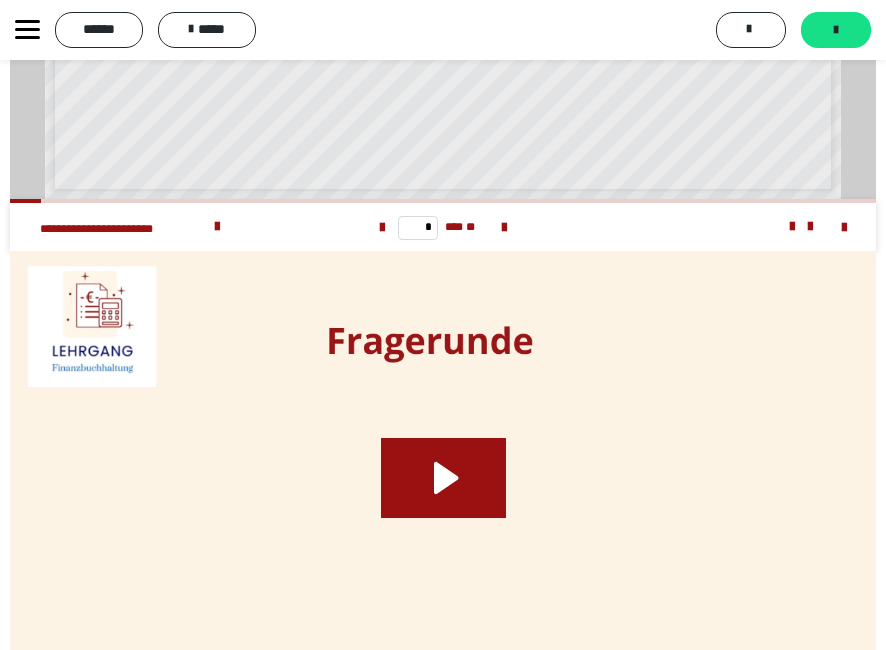 scroll, scrollTop: 5300, scrollLeft: 0, axis: vertical 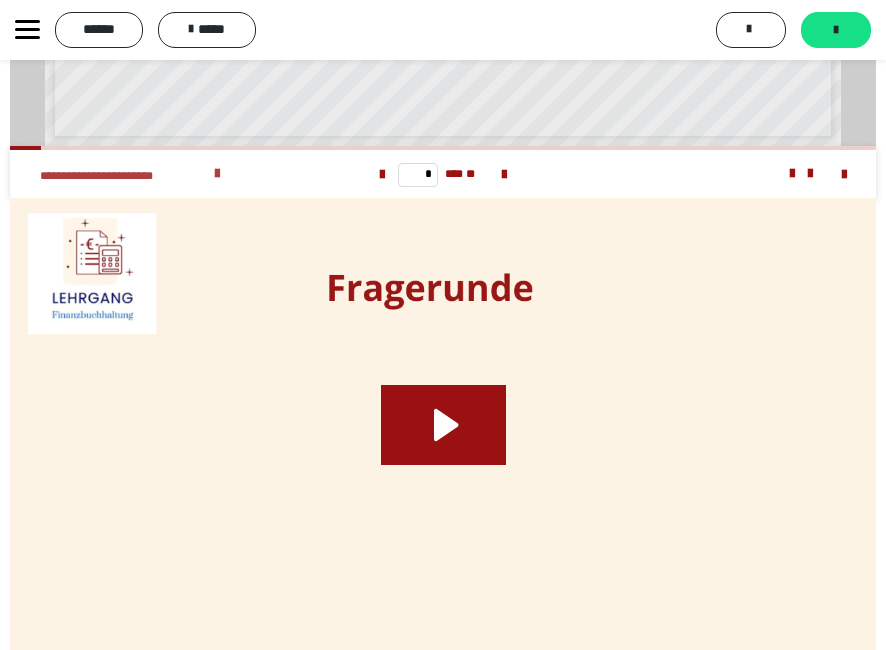 click at bounding box center (217, 174) 